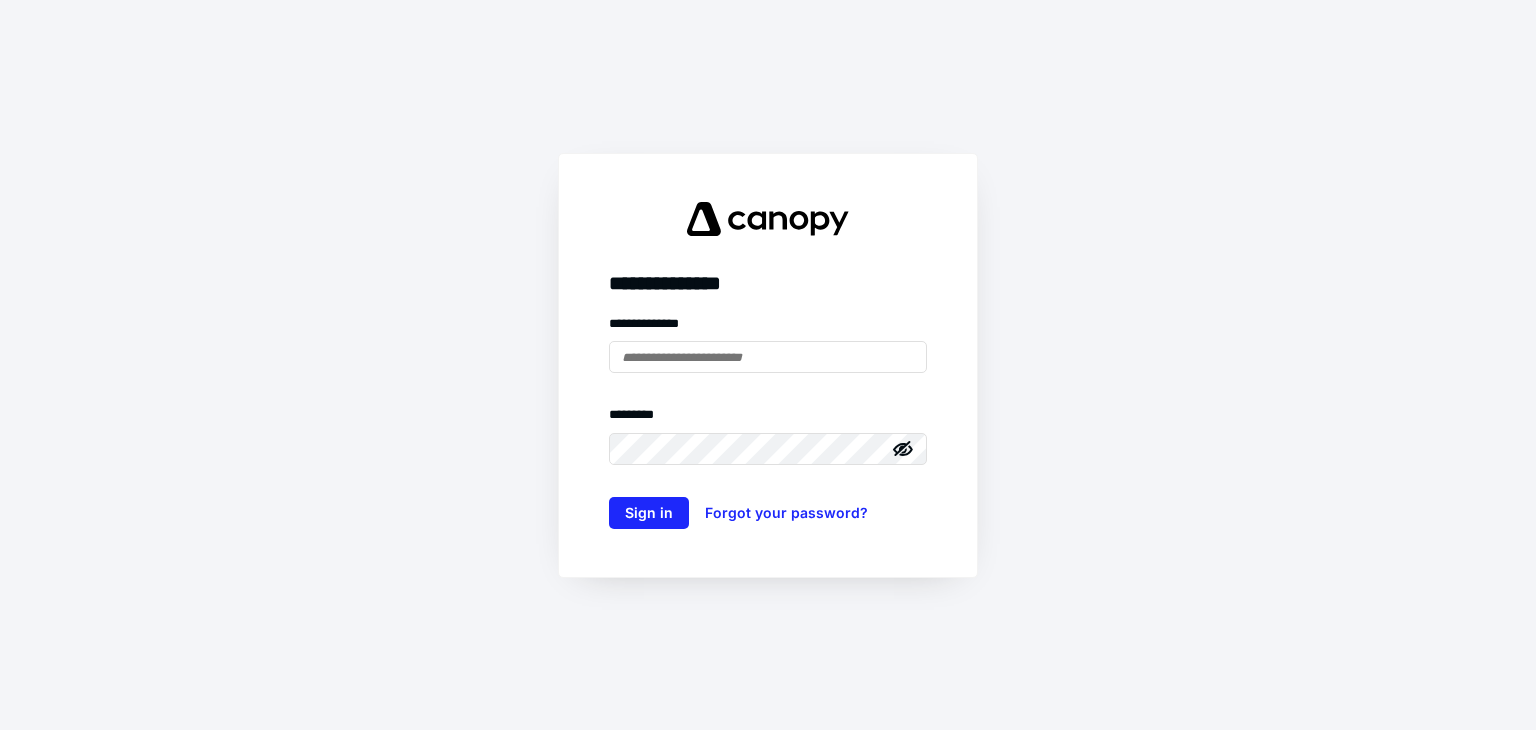 scroll, scrollTop: 0, scrollLeft: 0, axis: both 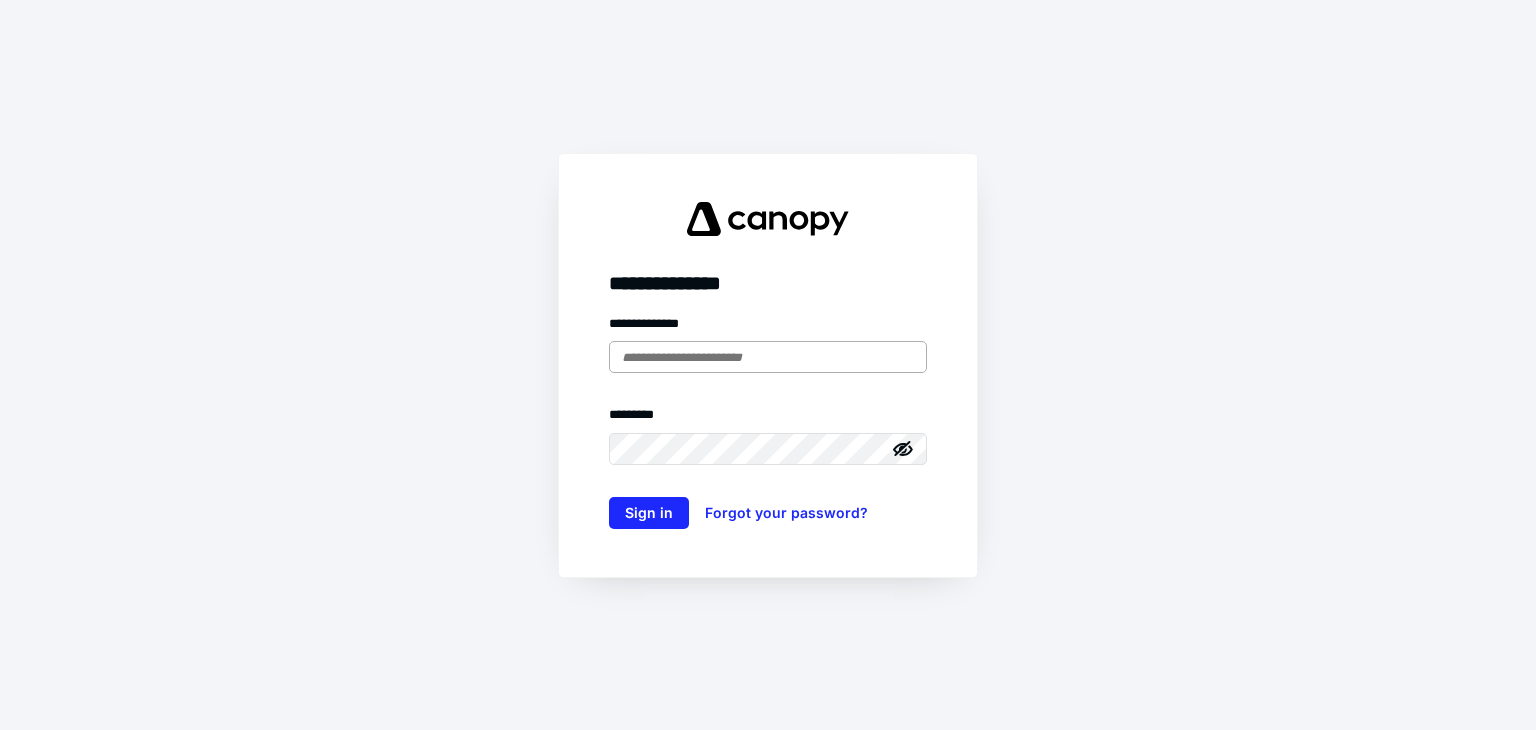 click at bounding box center (768, 357) 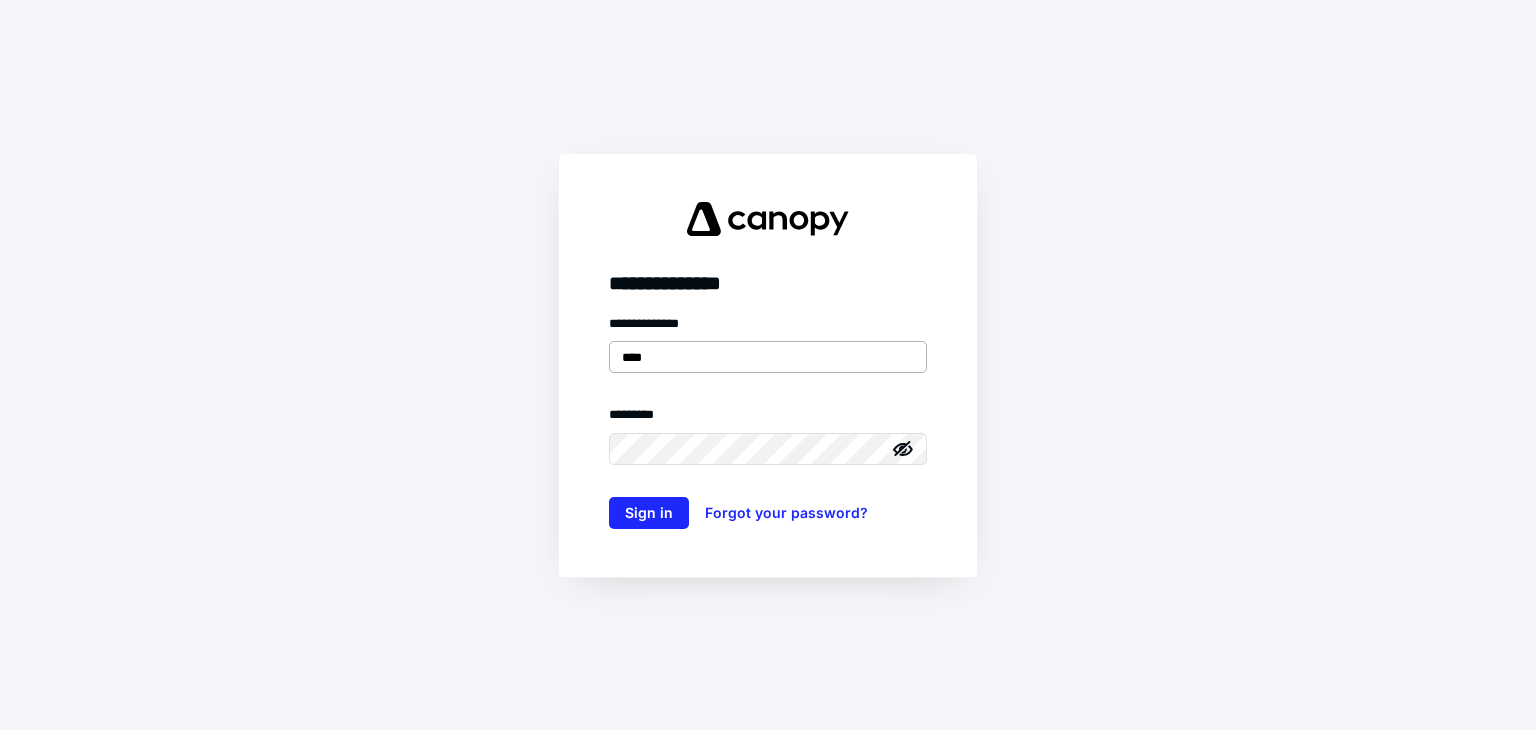 type on "**********" 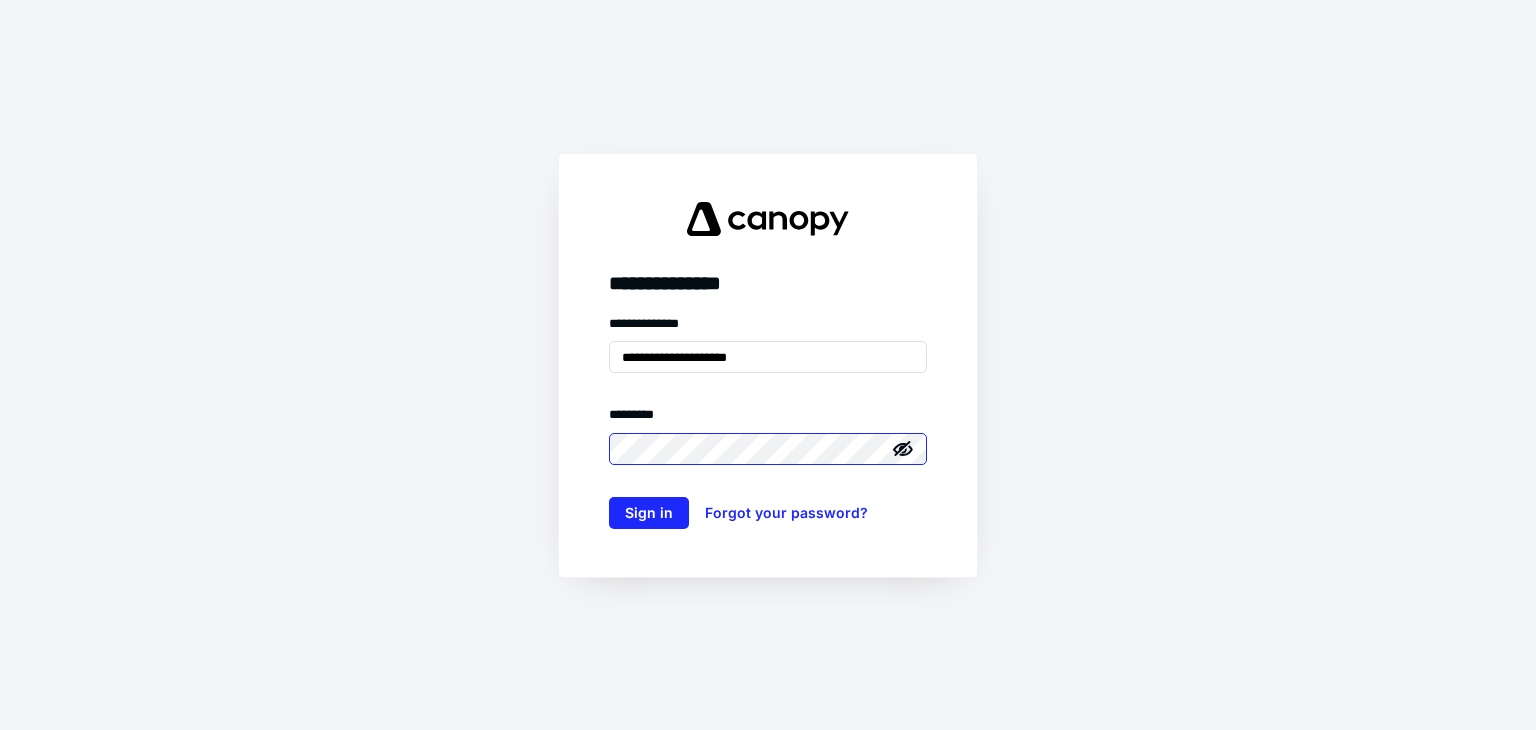 click on "Sign in" at bounding box center (649, 513) 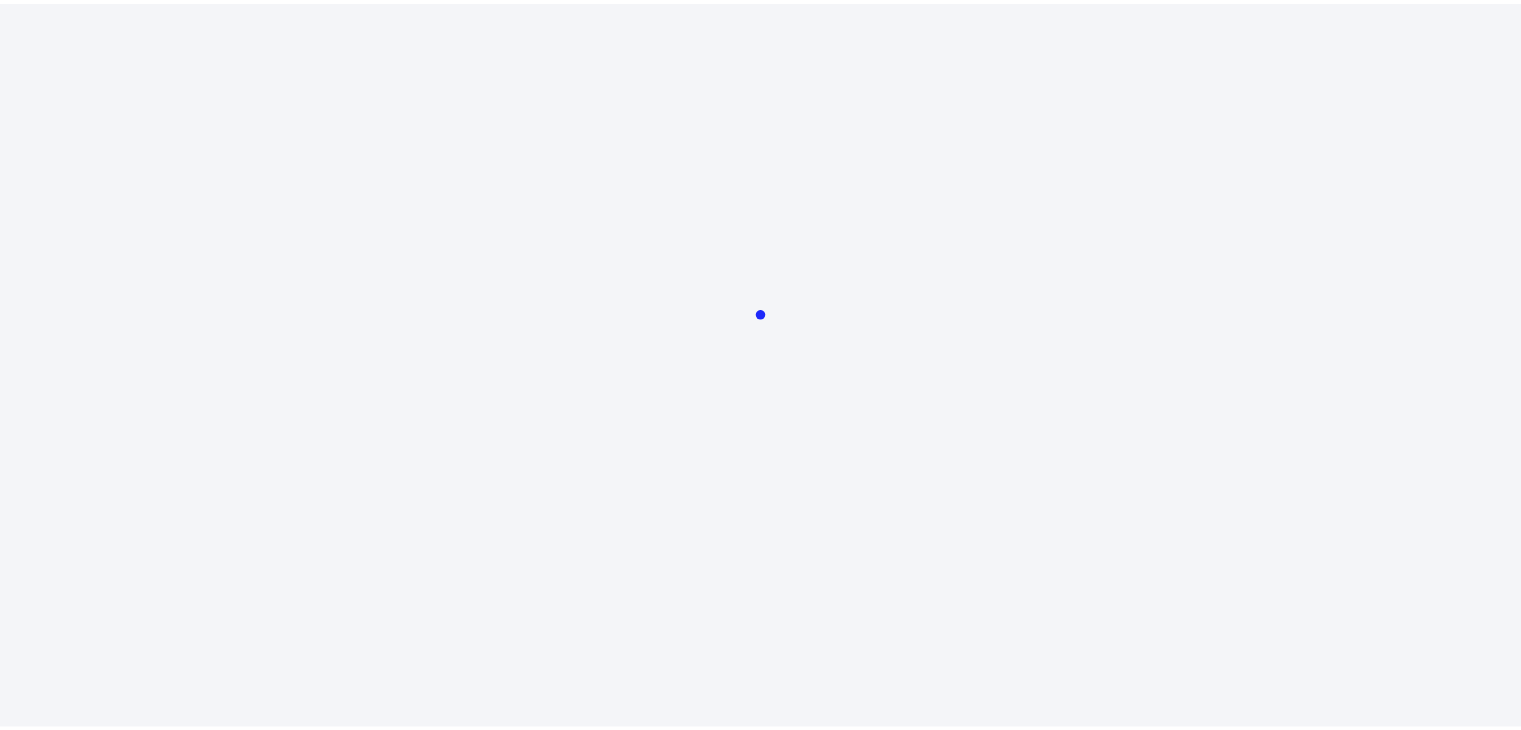 scroll, scrollTop: 0, scrollLeft: 0, axis: both 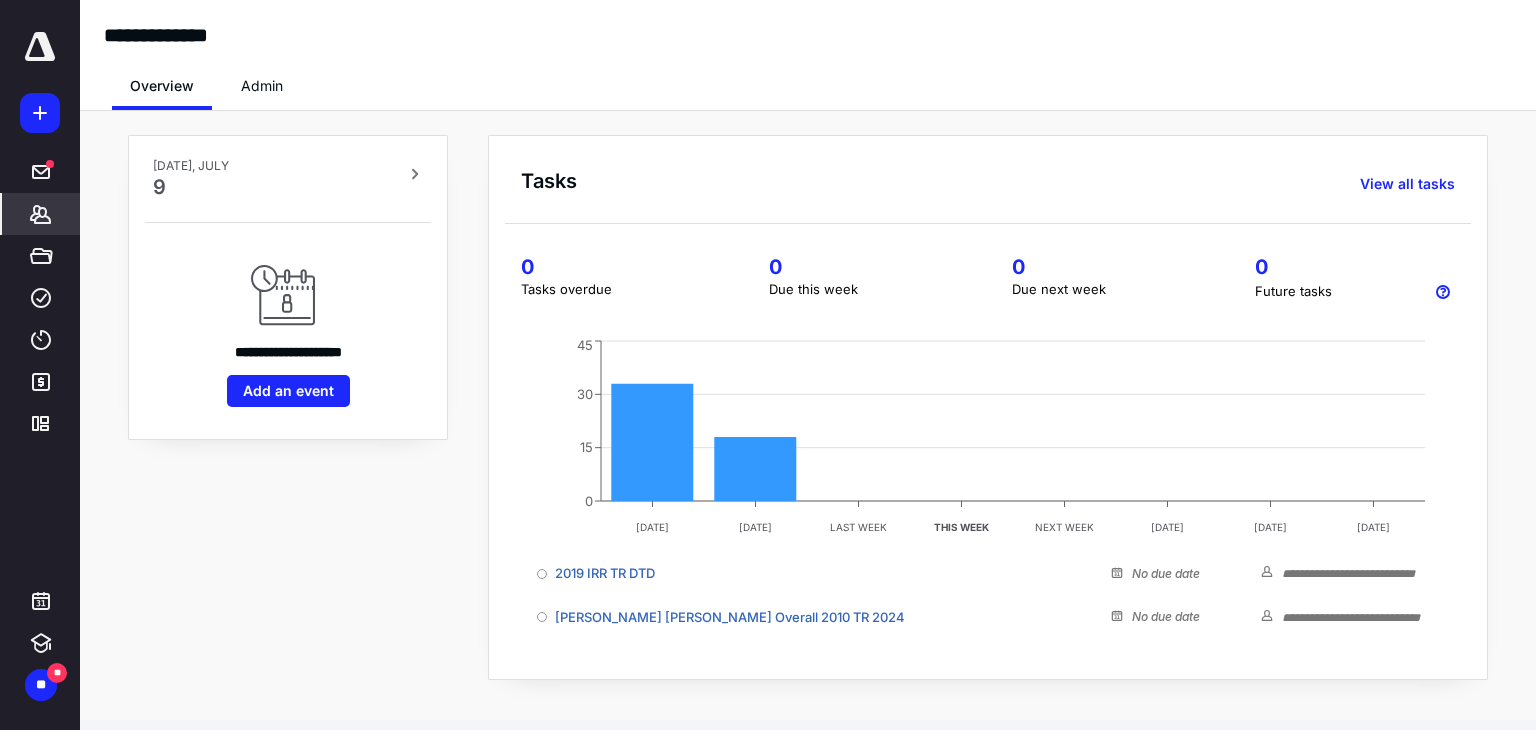 click 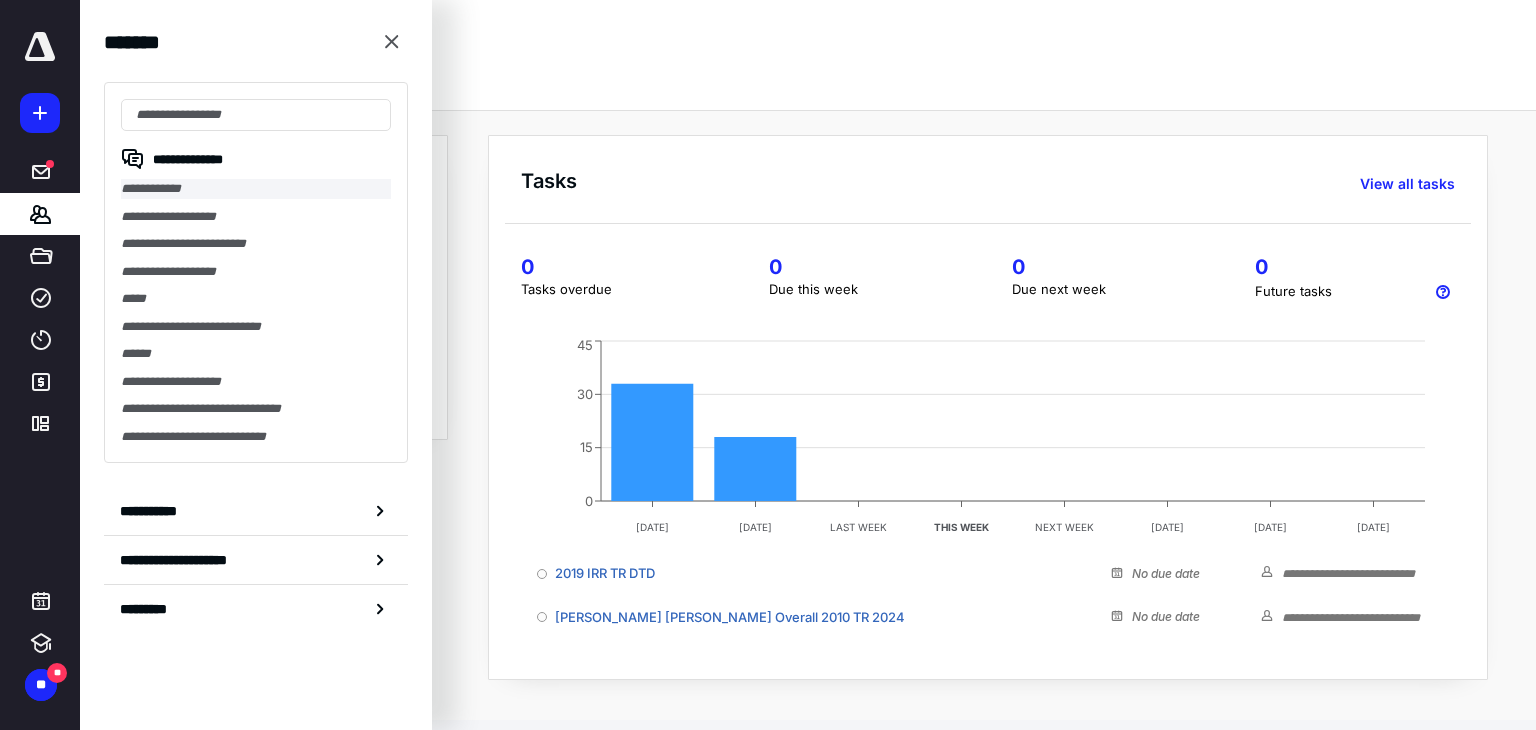 click on "**********" at bounding box center (256, 189) 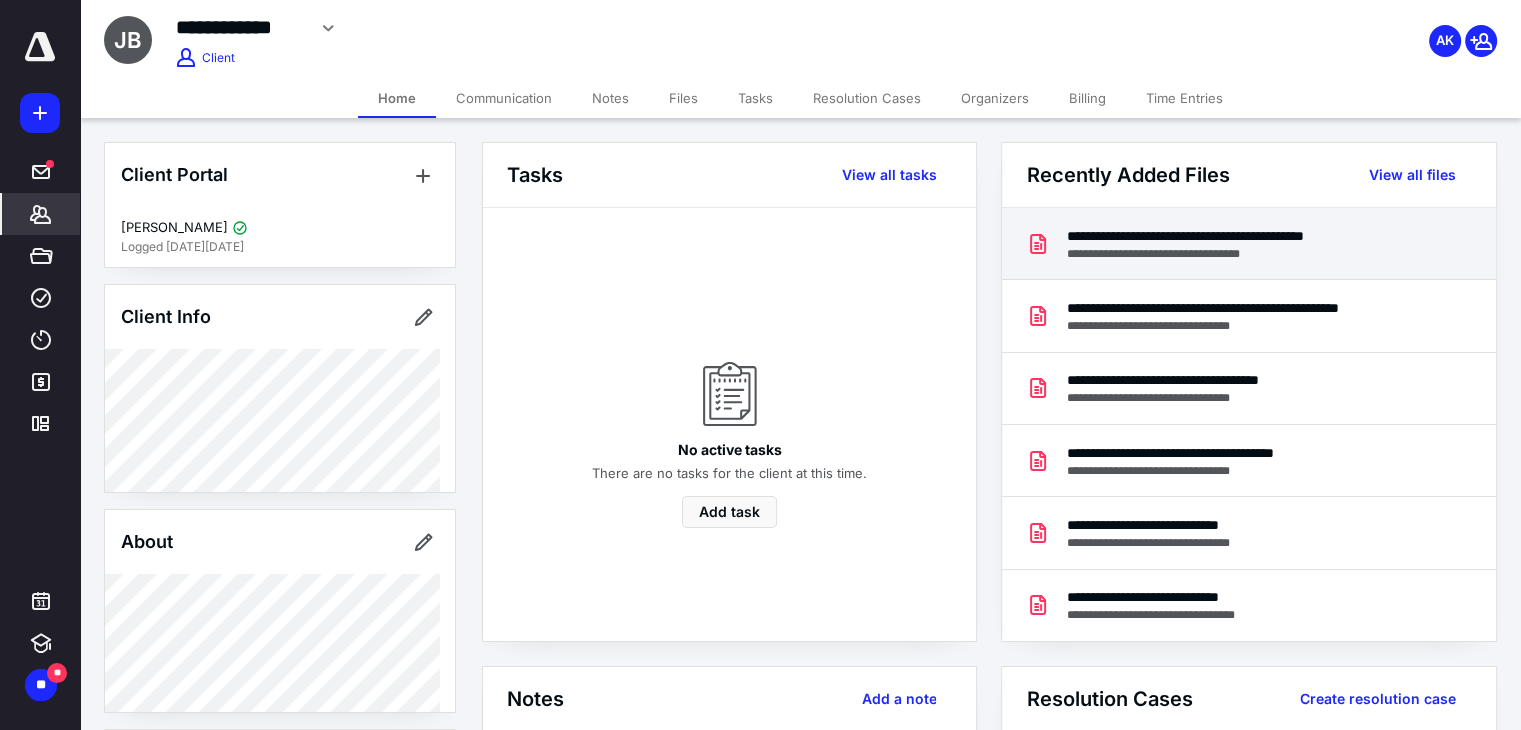 click on "**********" at bounding box center (1244, 236) 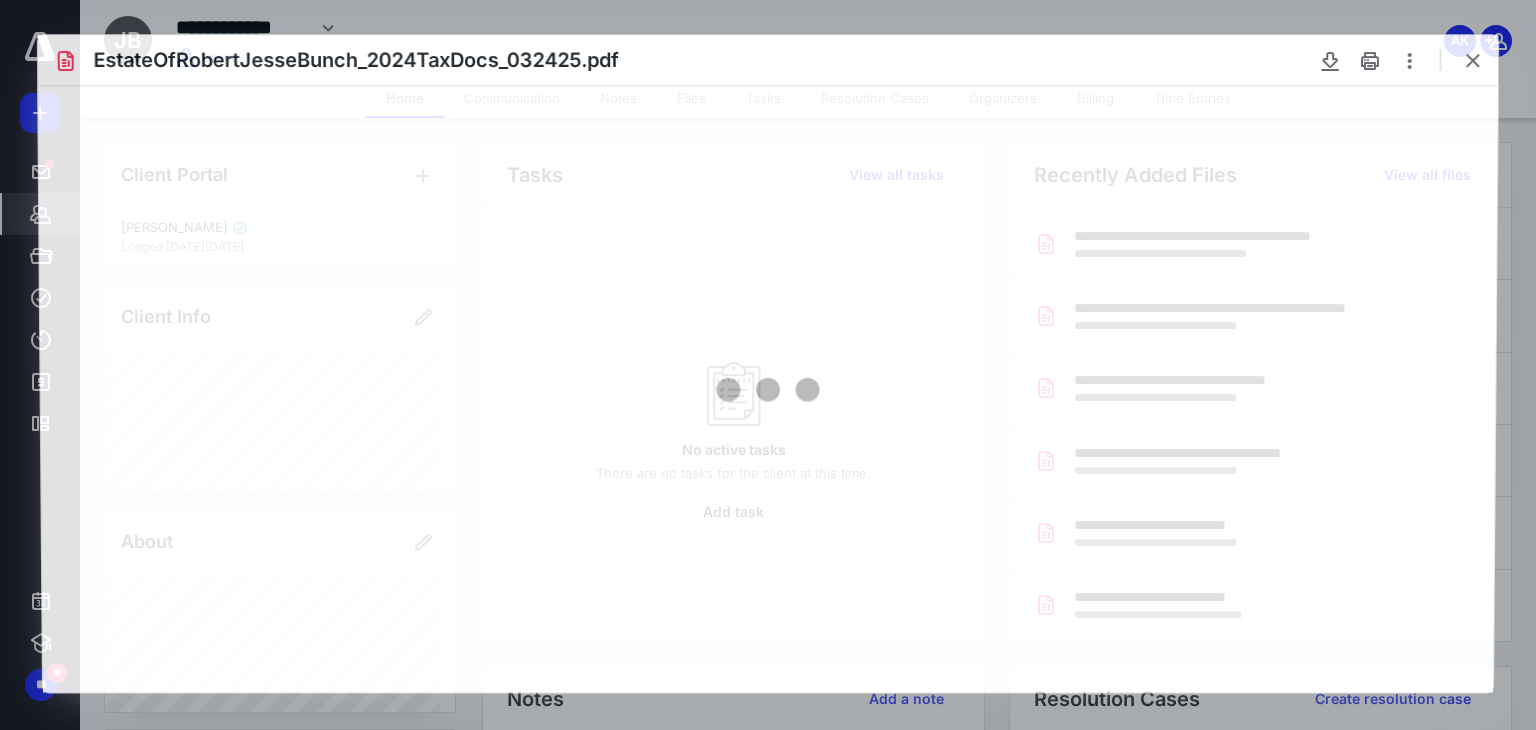 scroll, scrollTop: 0, scrollLeft: 0, axis: both 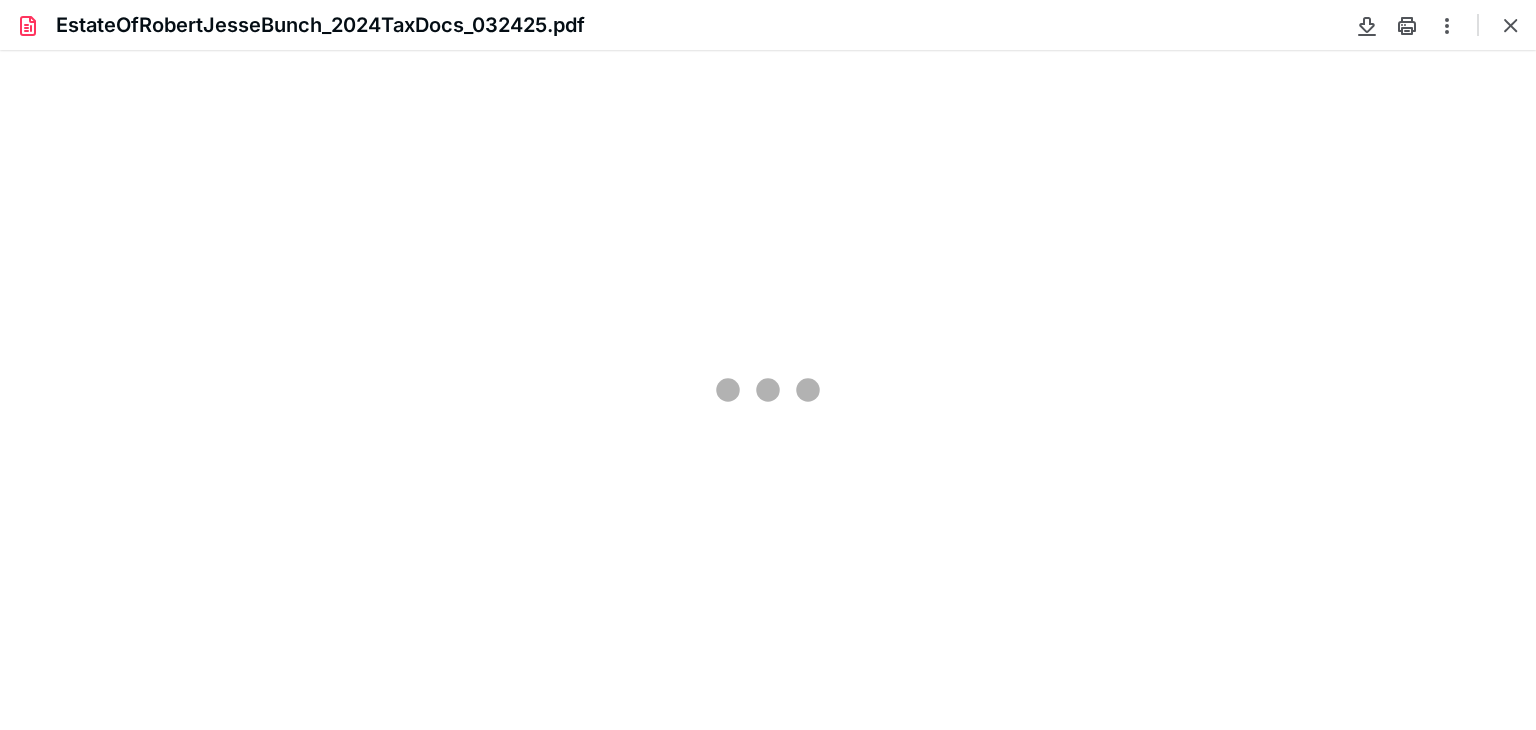 type on "81" 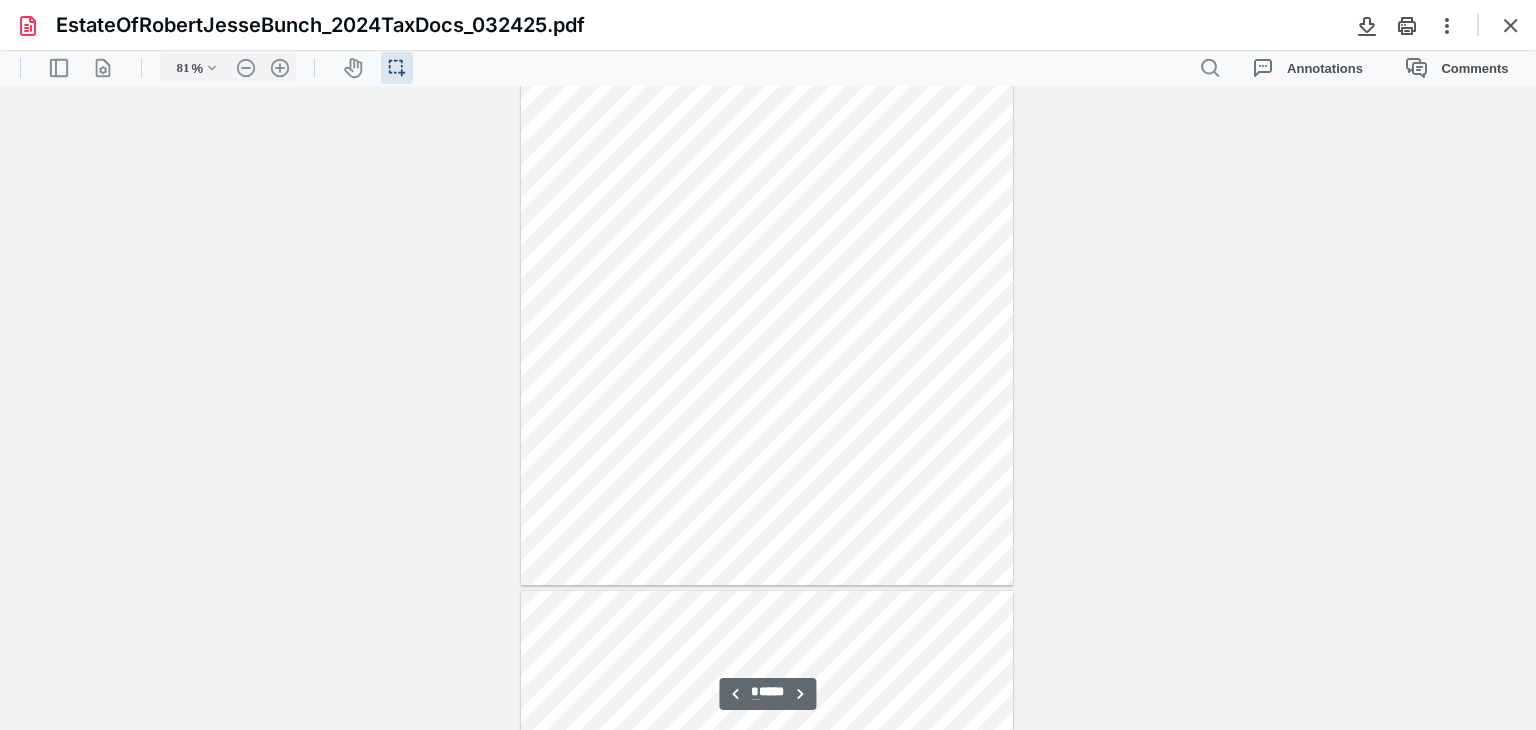 scroll, scrollTop: 783, scrollLeft: 0, axis: vertical 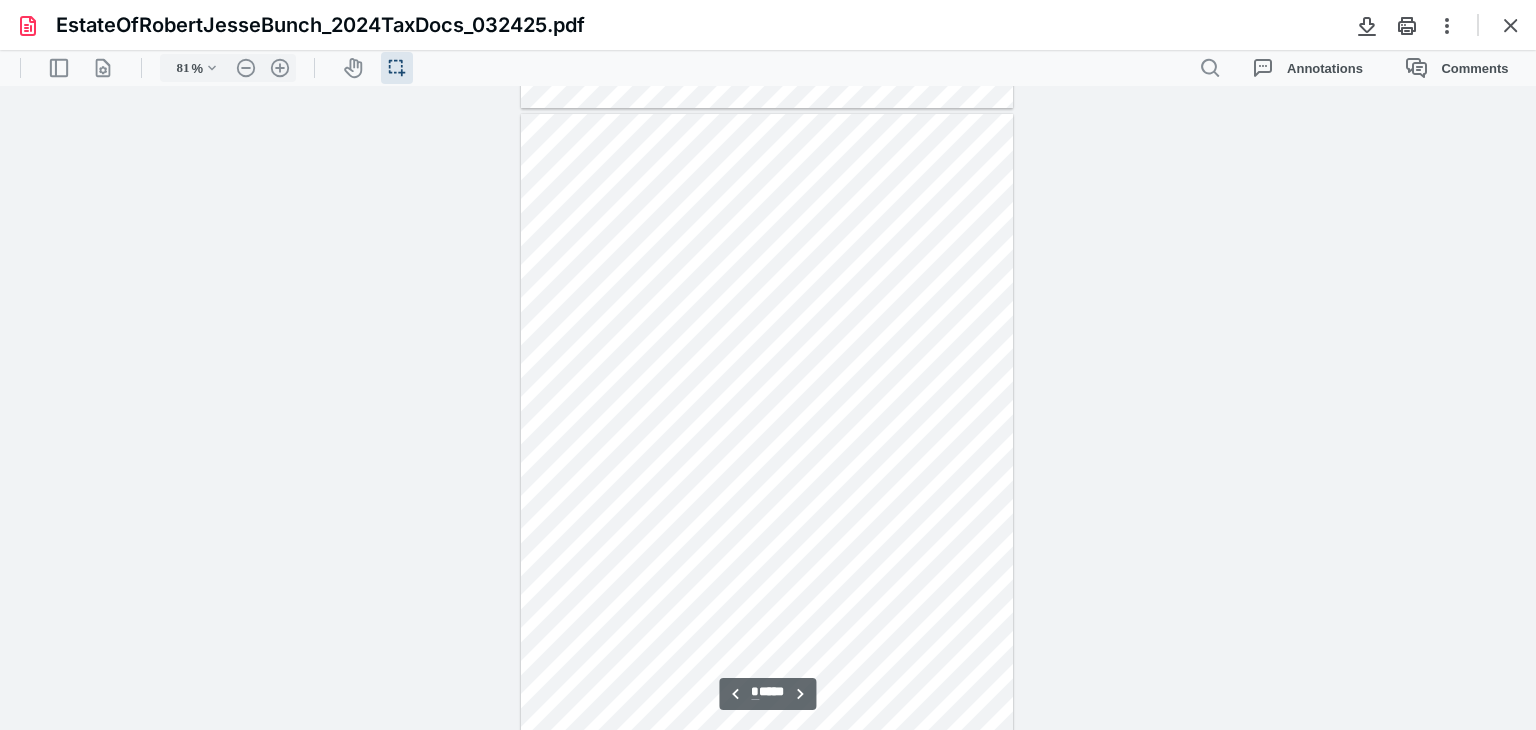 type on "*" 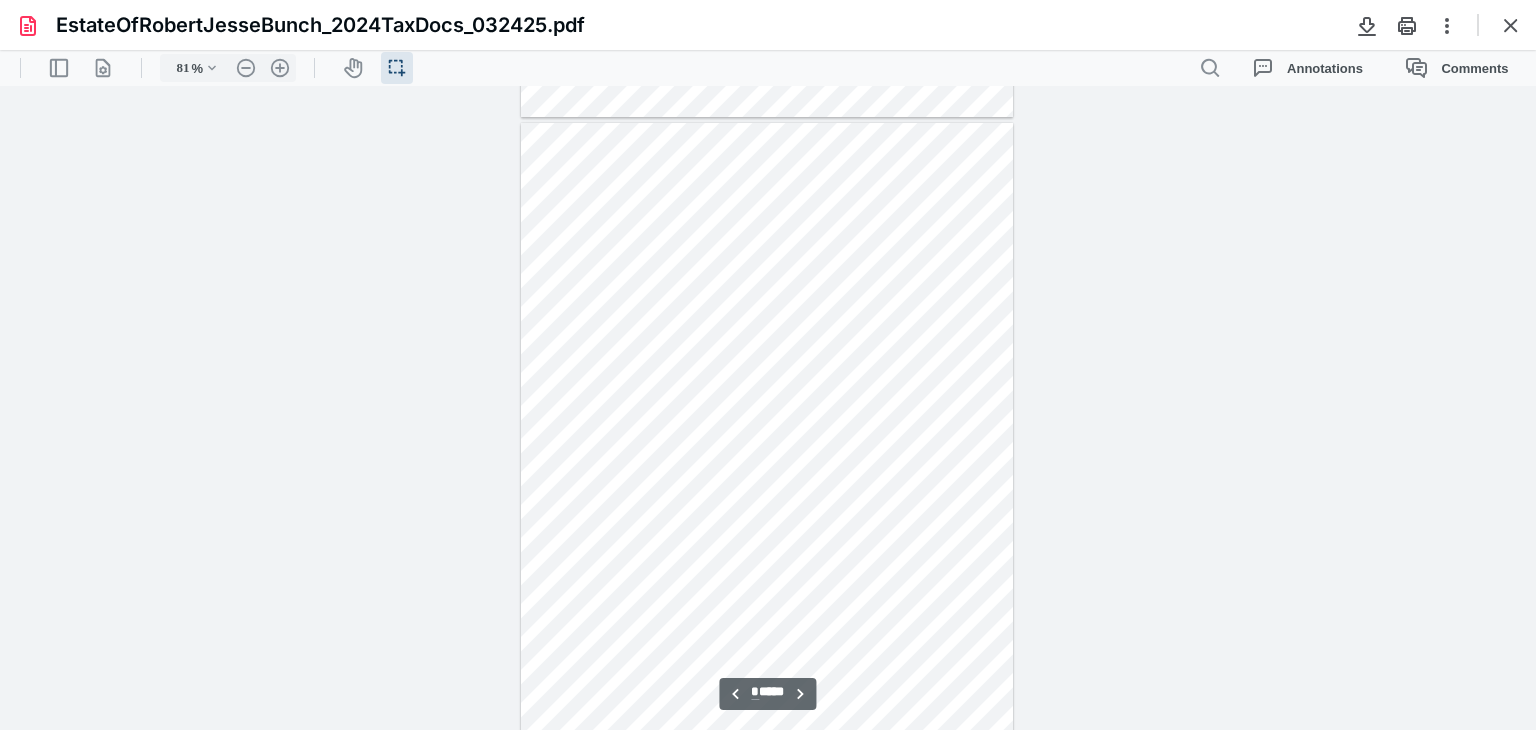 scroll, scrollTop: 606, scrollLeft: 0, axis: vertical 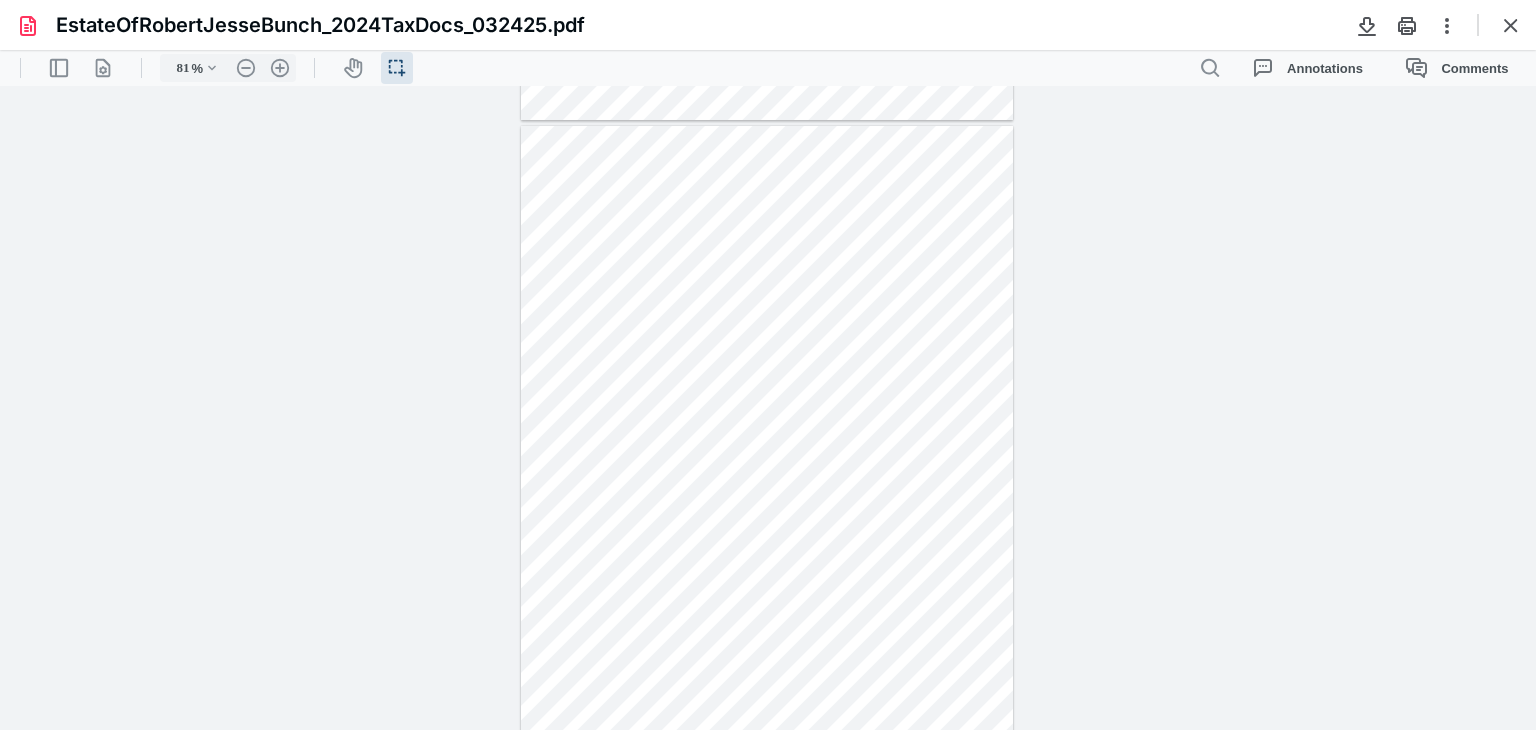 click at bounding box center (766, 445) 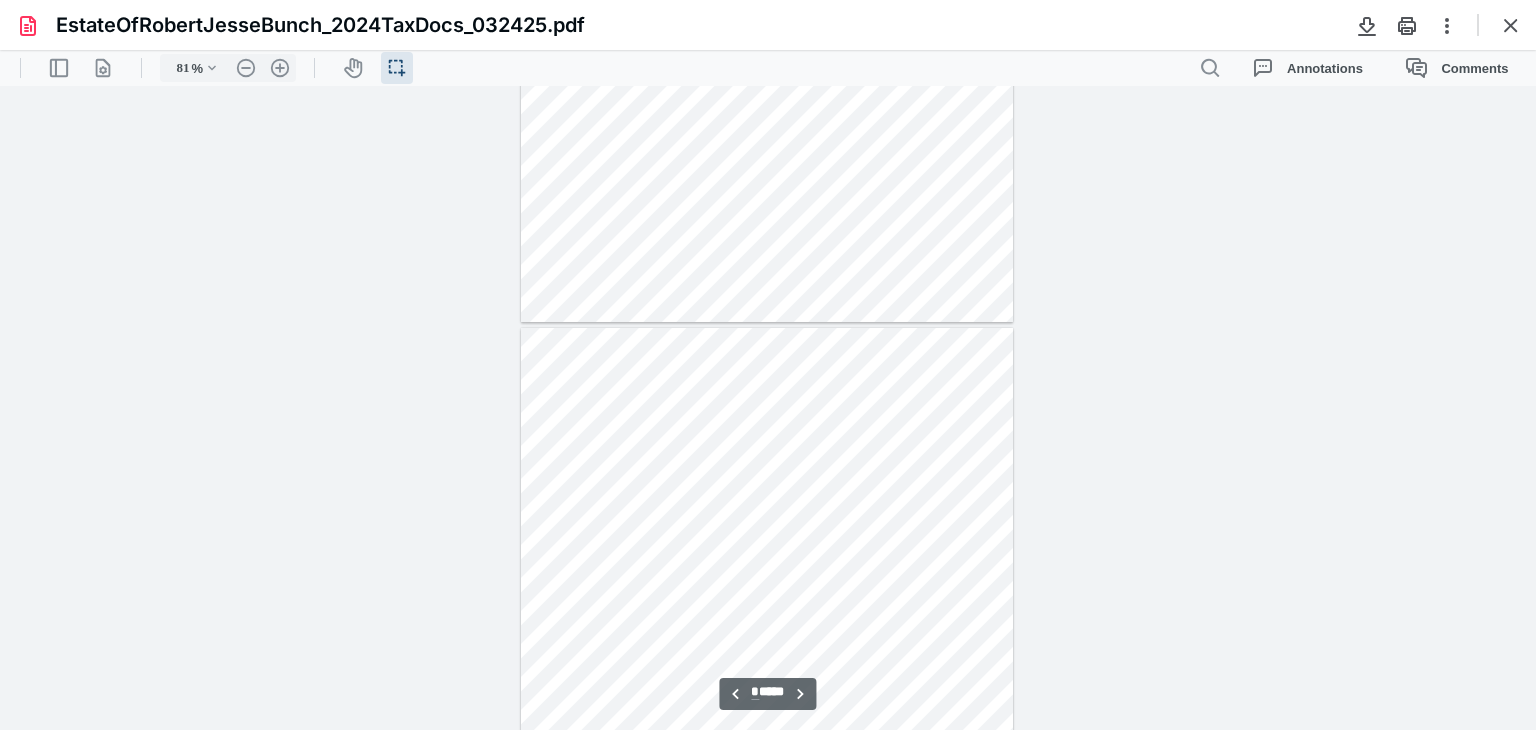 scroll, scrollTop: 514, scrollLeft: 0, axis: vertical 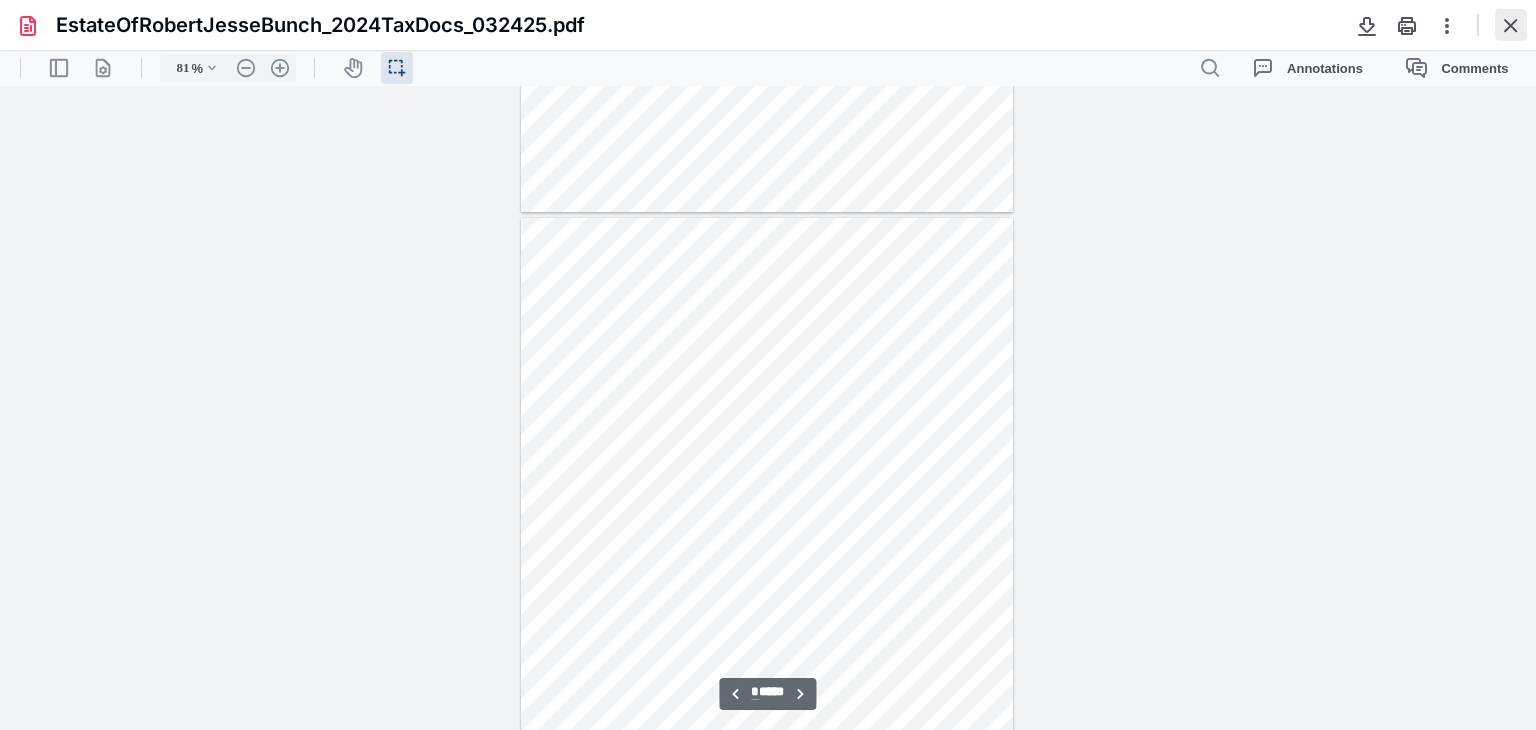 click at bounding box center [1511, 25] 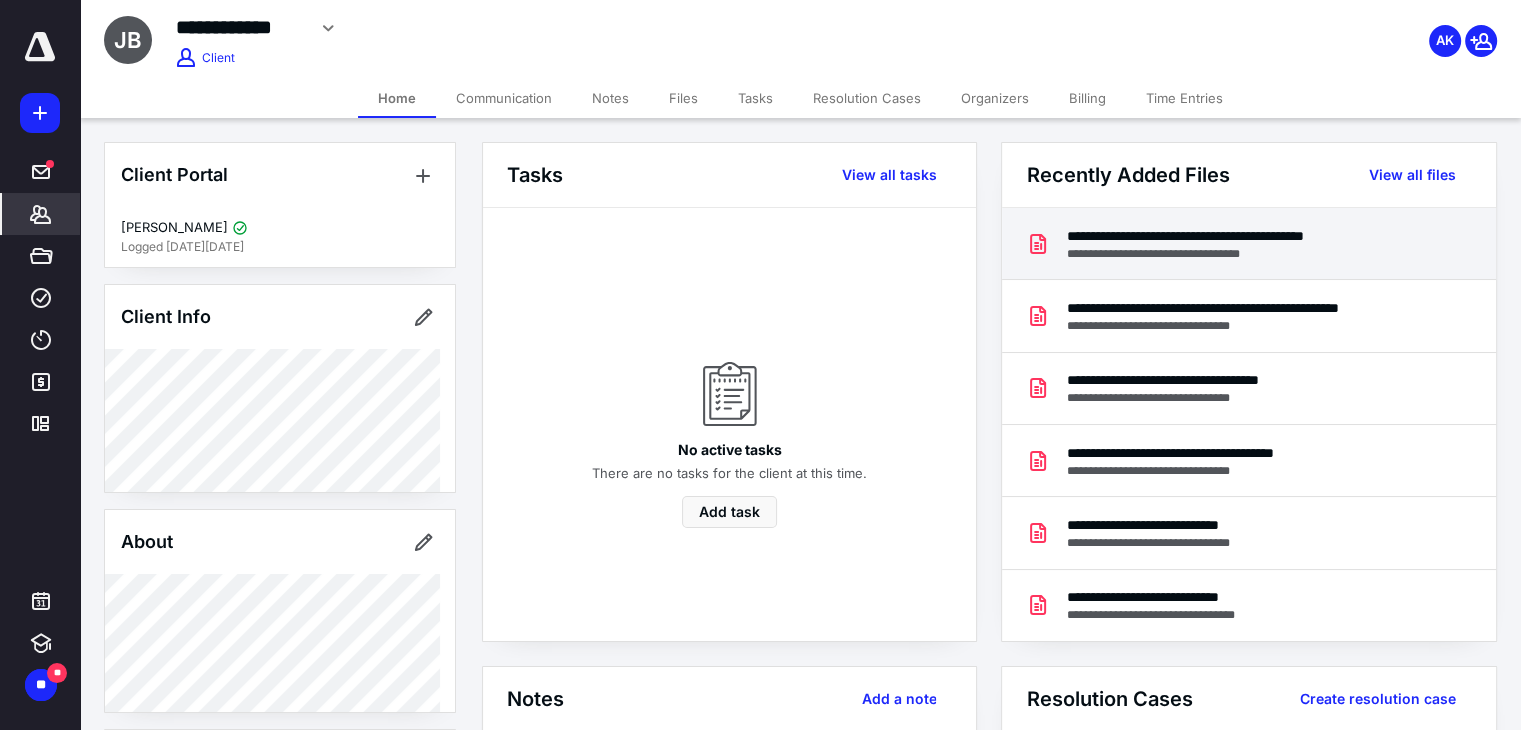 click on "**********" at bounding box center [1244, 236] 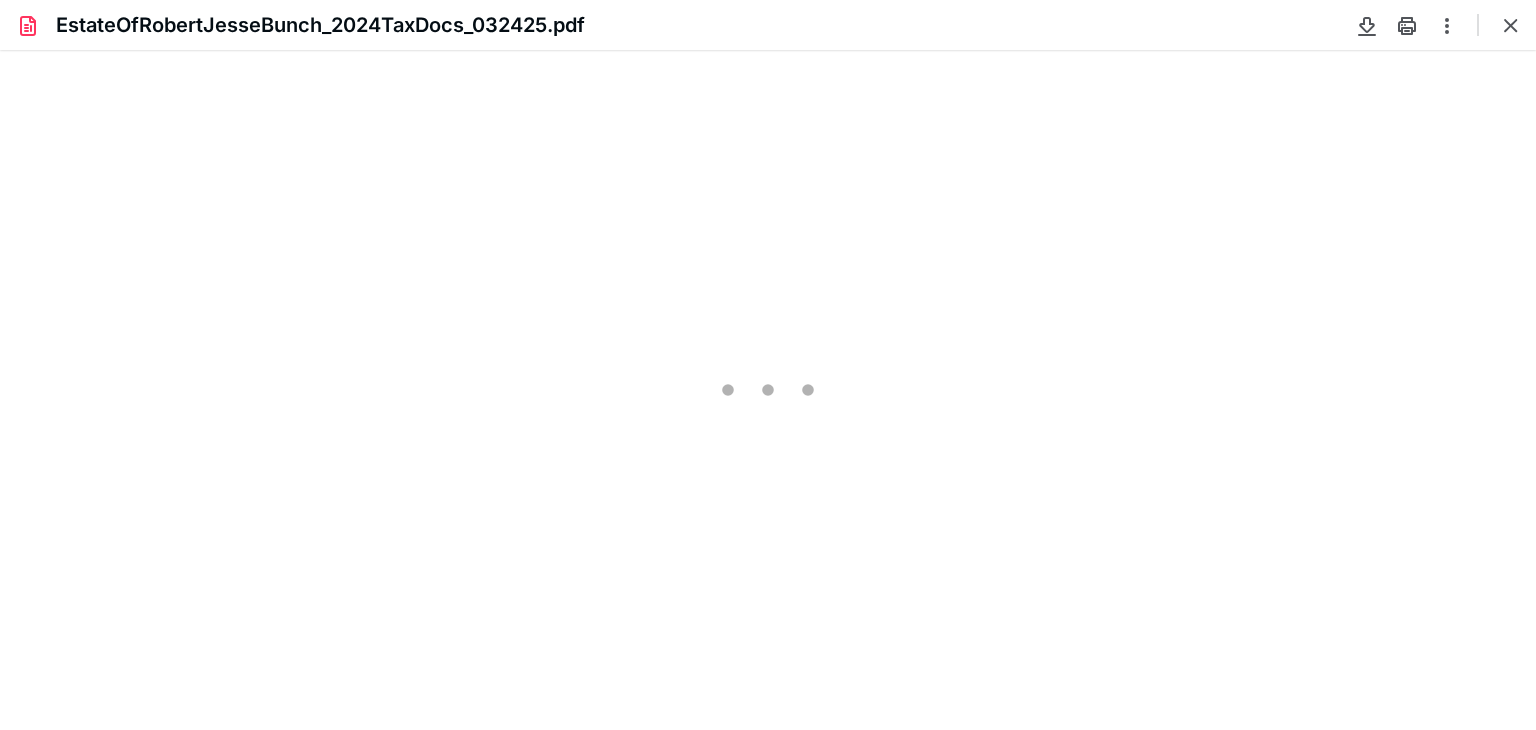 scroll, scrollTop: 0, scrollLeft: 0, axis: both 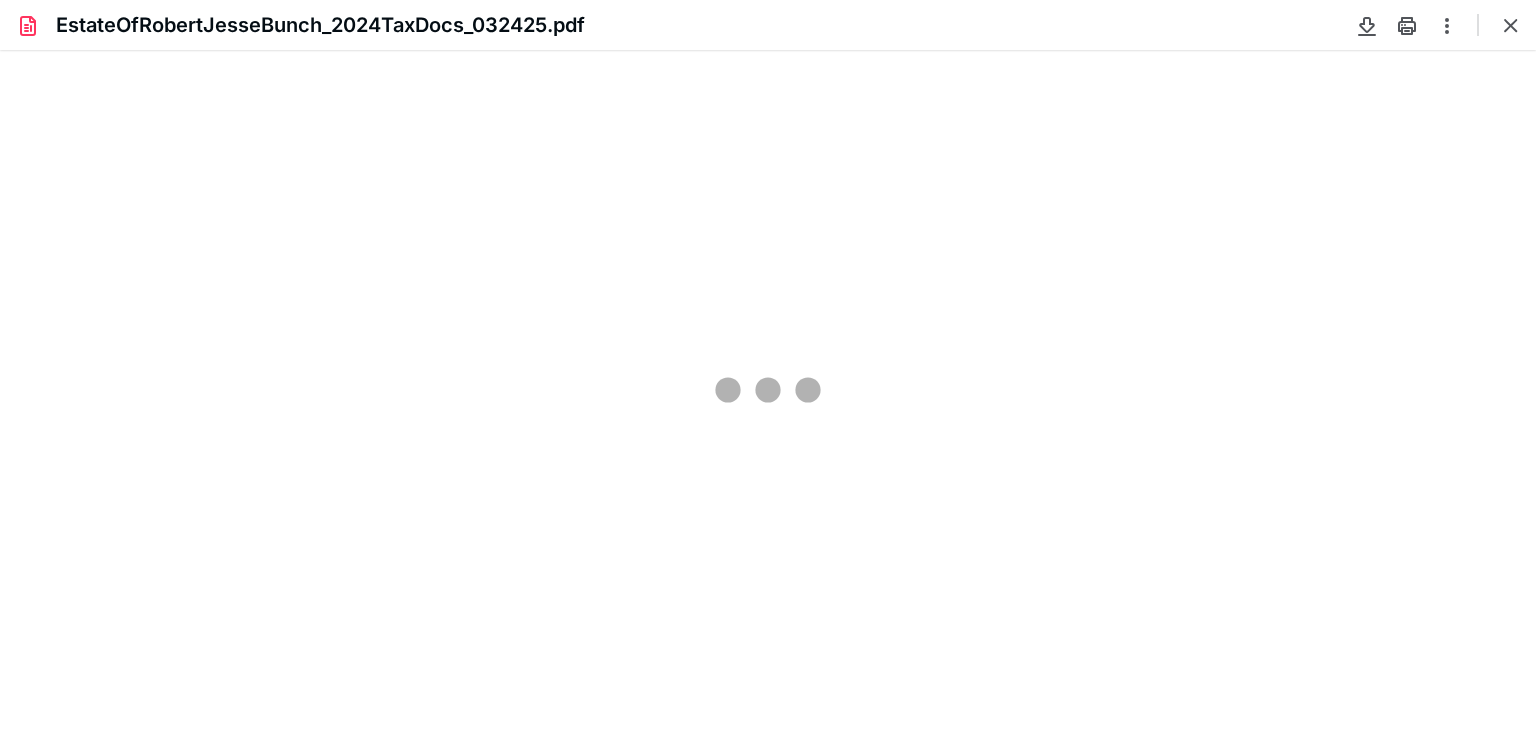 type on "81" 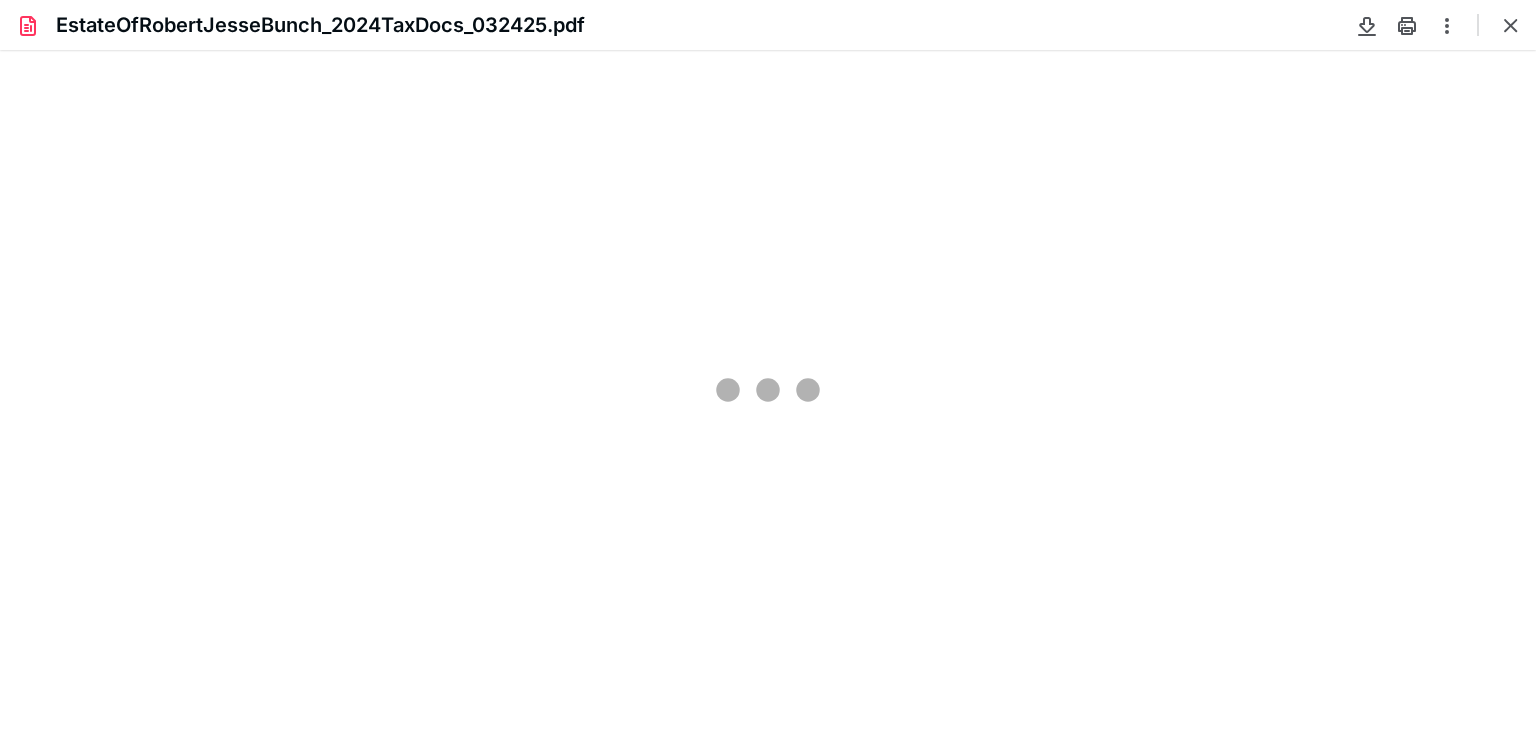 scroll, scrollTop: 39, scrollLeft: 0, axis: vertical 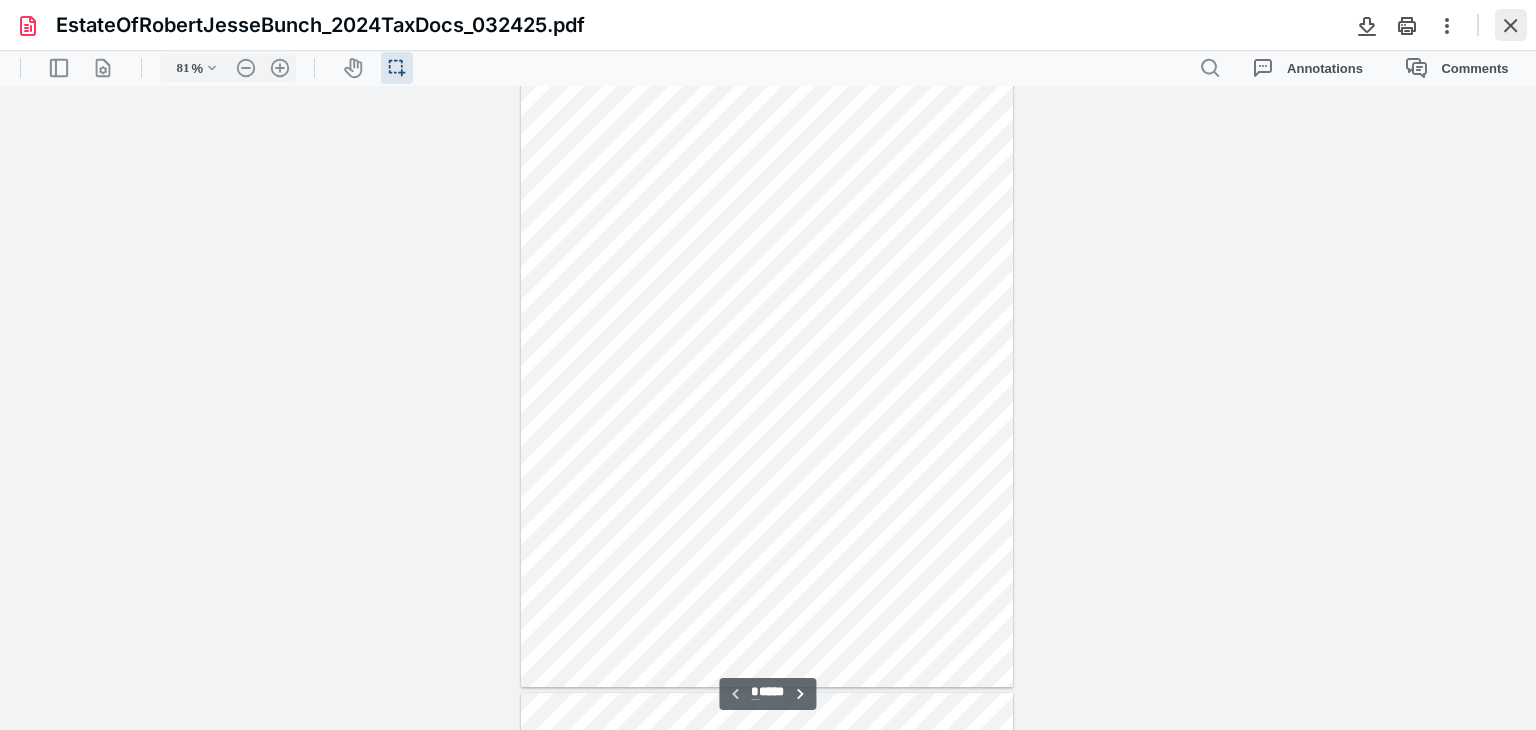 click at bounding box center (1511, 25) 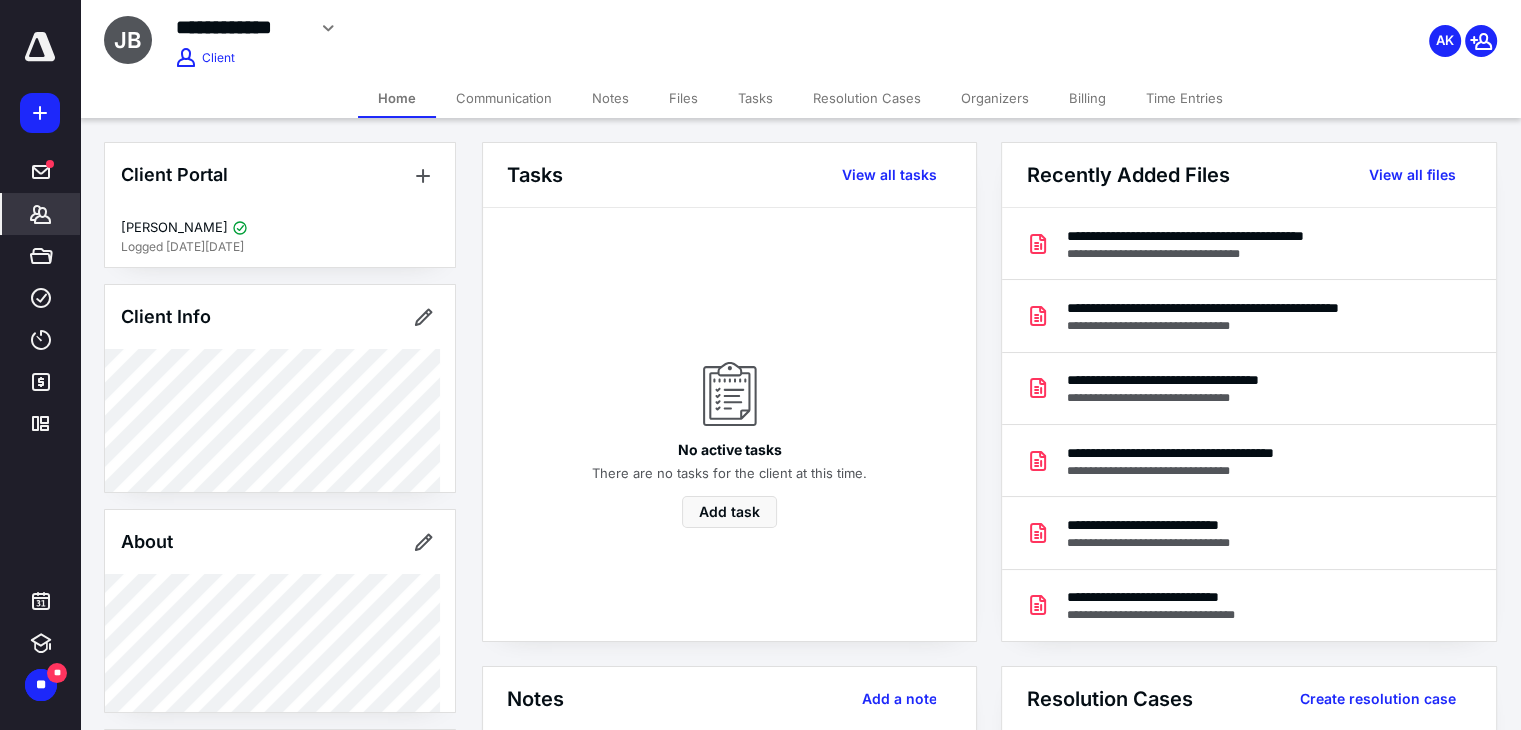 click on "Tasks" at bounding box center [755, 98] 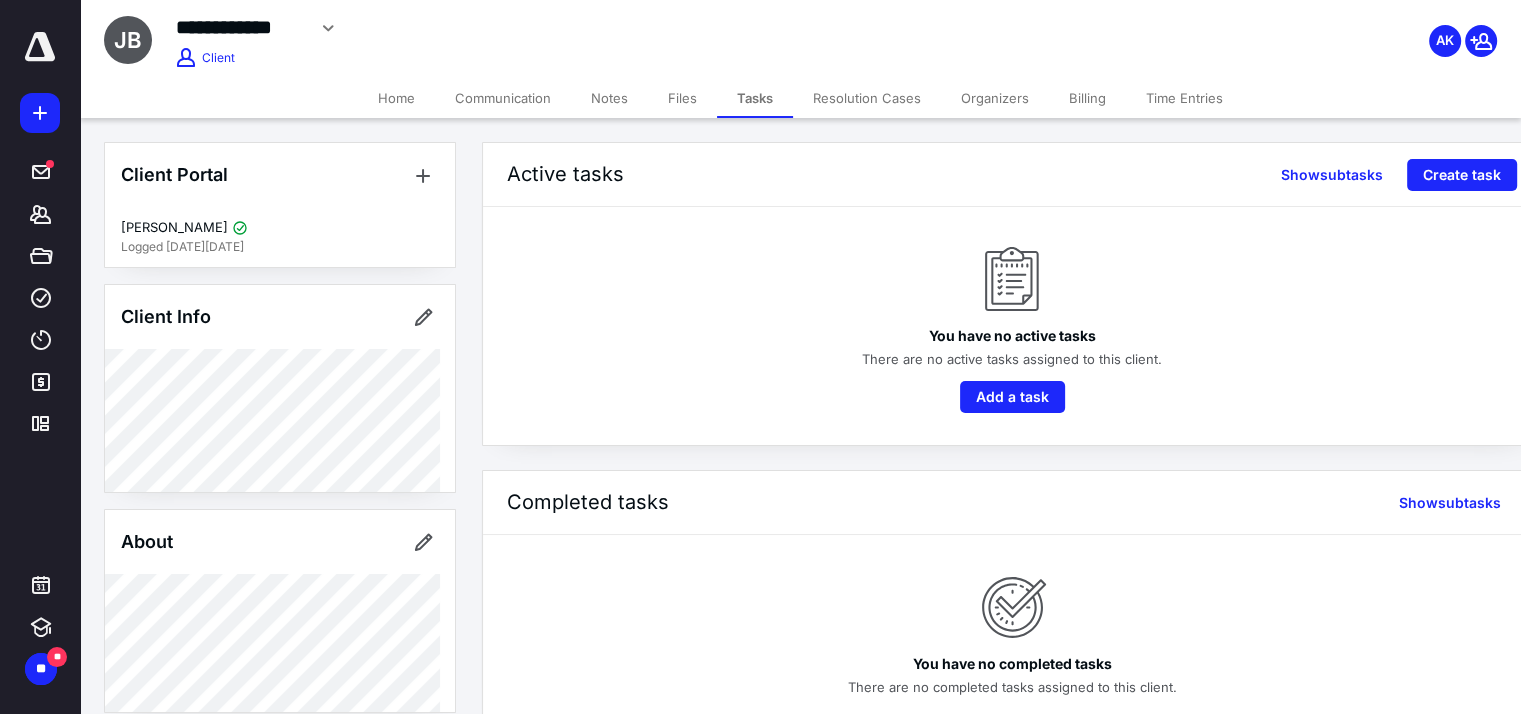 click on "Files" at bounding box center [682, 98] 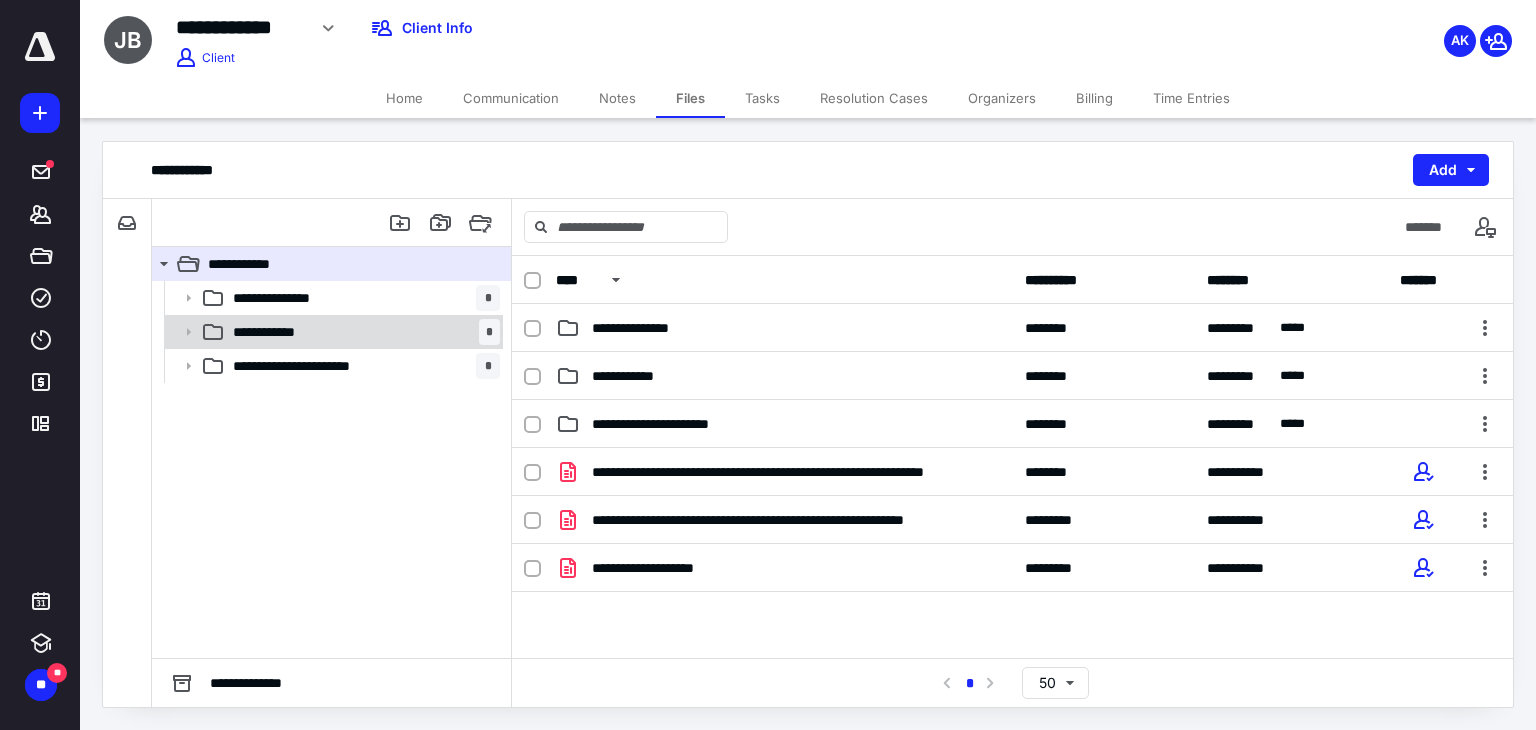 click on "**********" at bounding box center [281, 332] 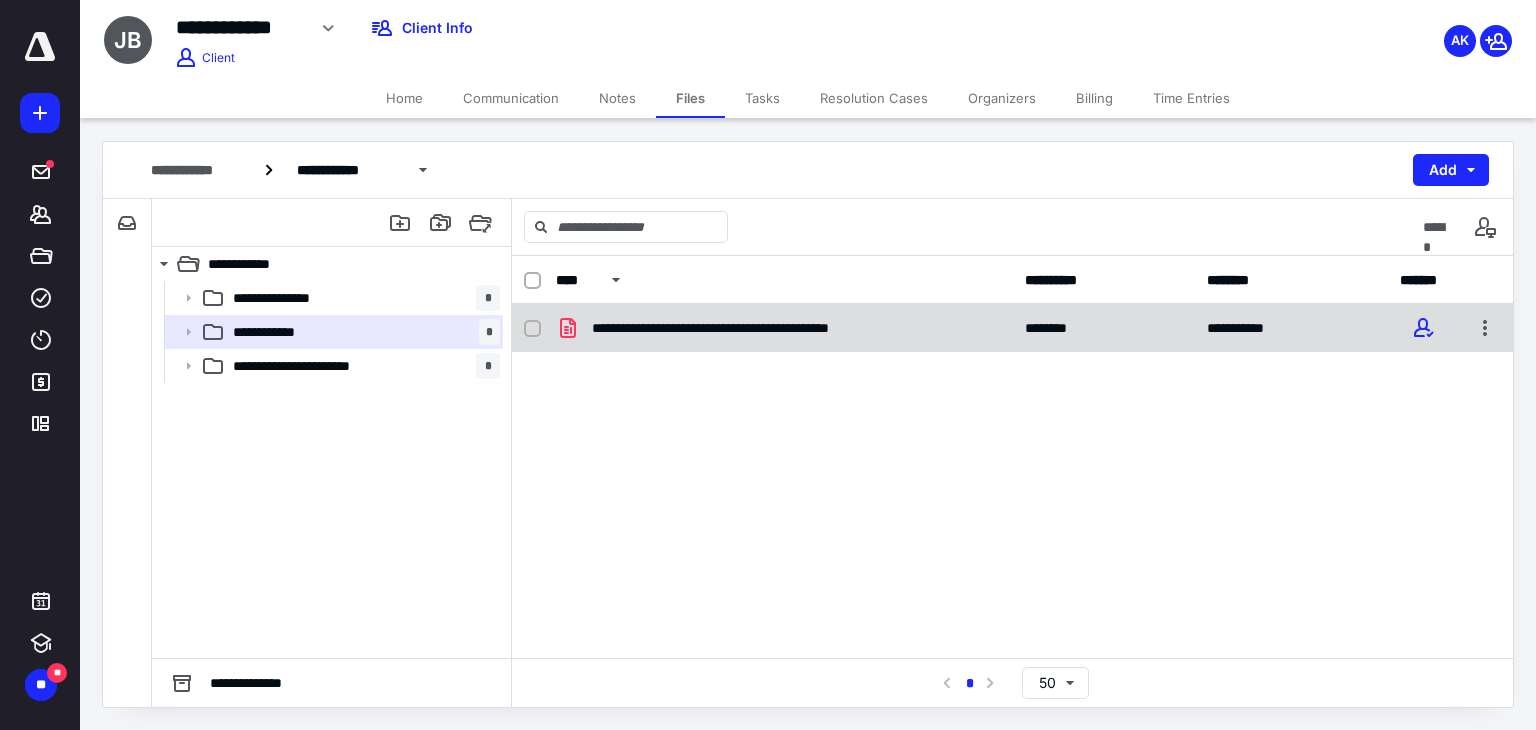 click on "**********" at bounding box center (774, 328) 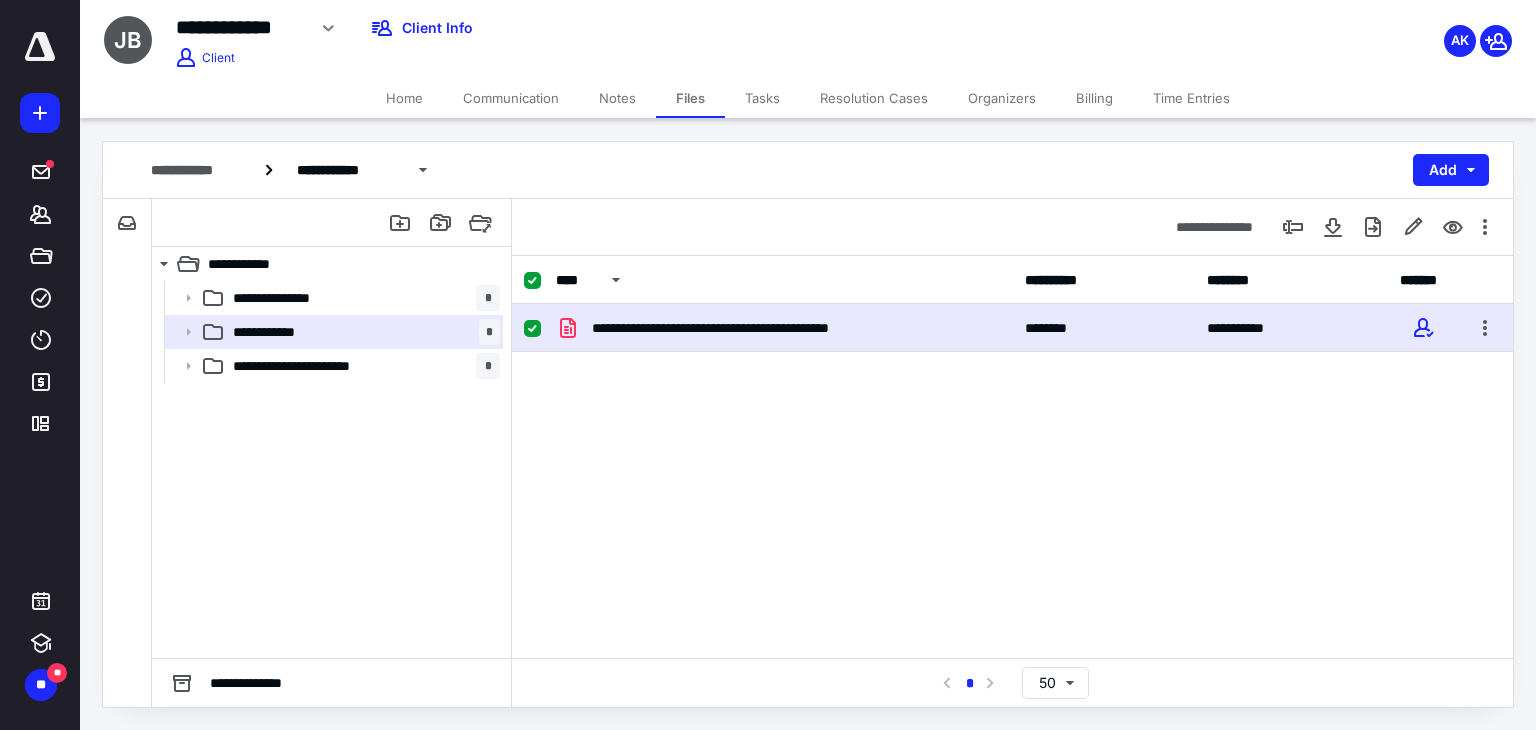click on "**********" at bounding box center (774, 328) 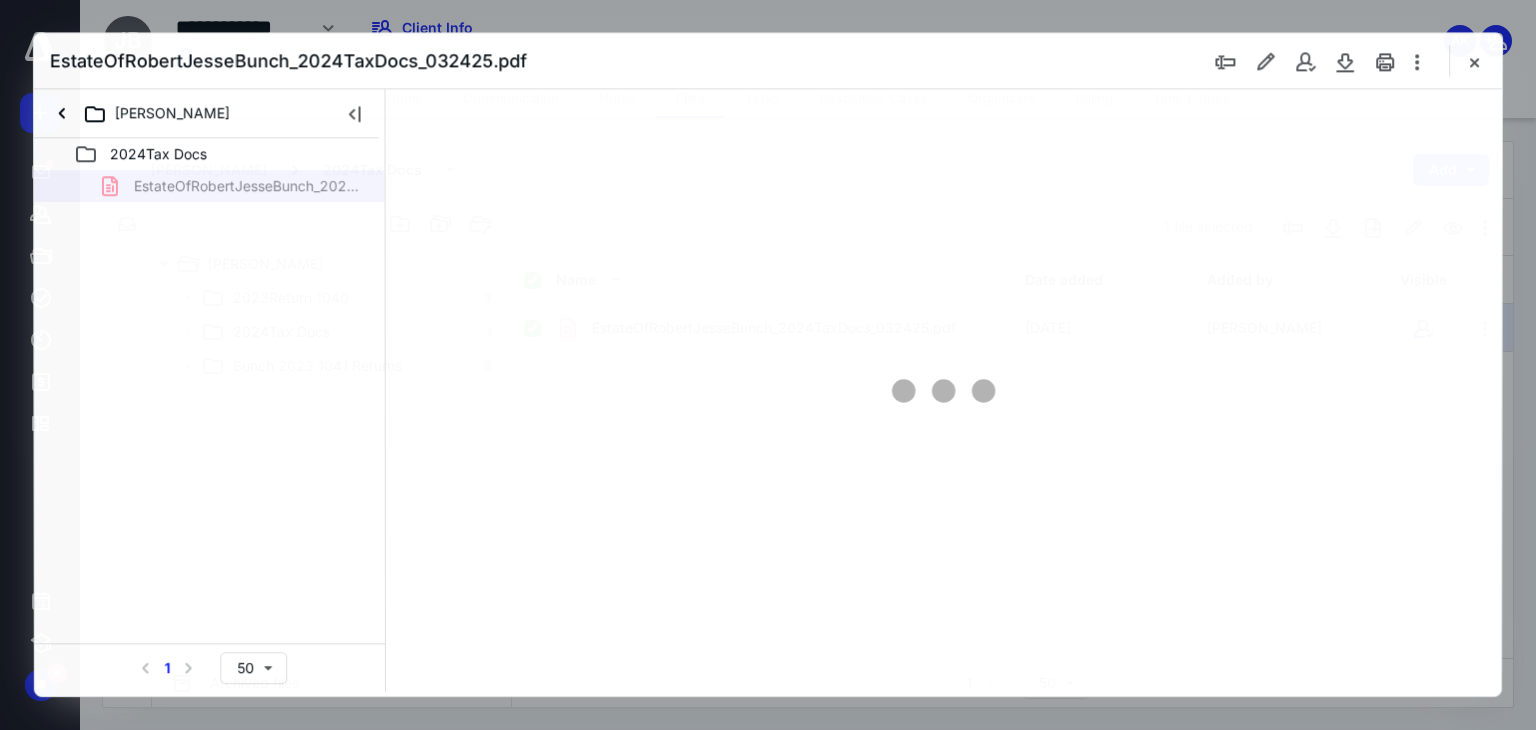 scroll, scrollTop: 0, scrollLeft: 0, axis: both 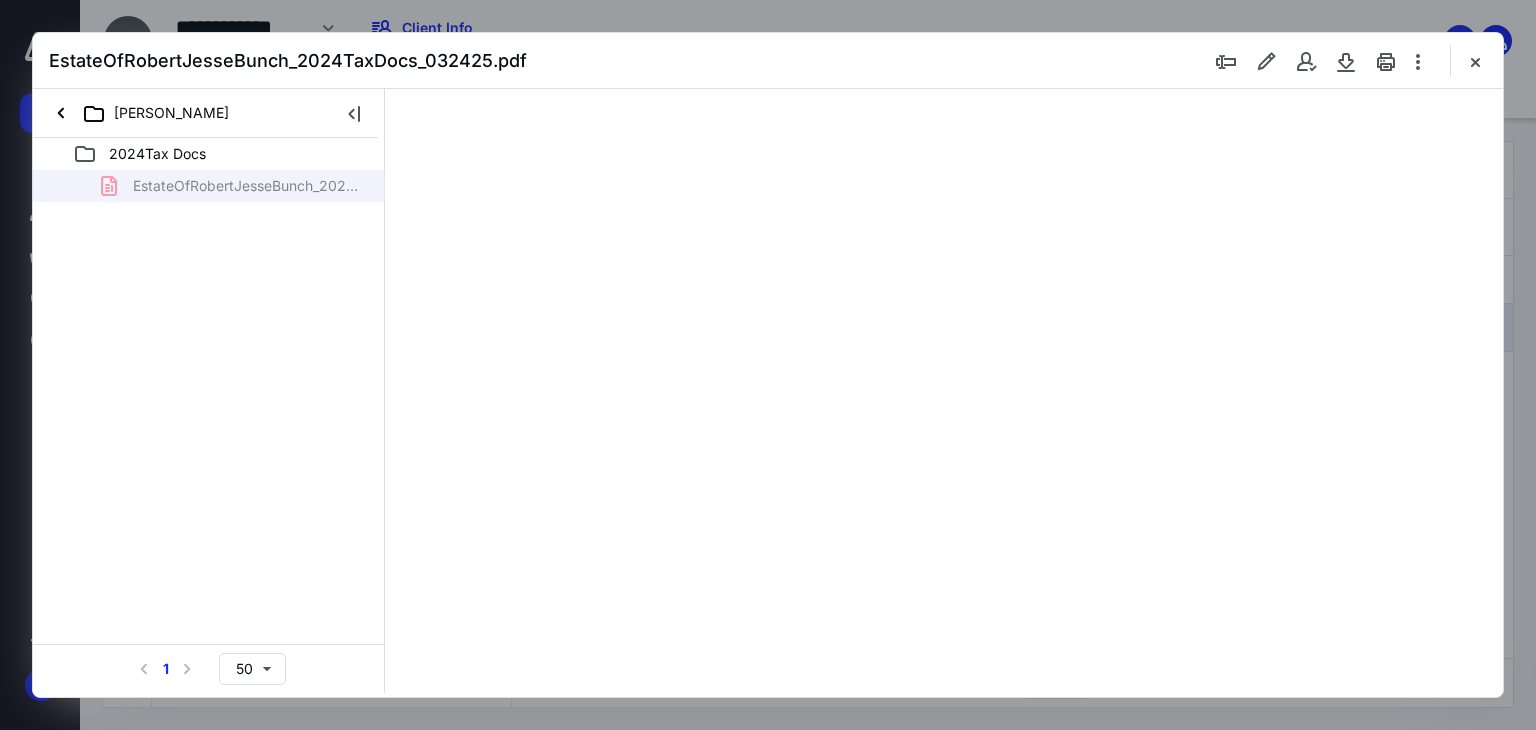 type on "66" 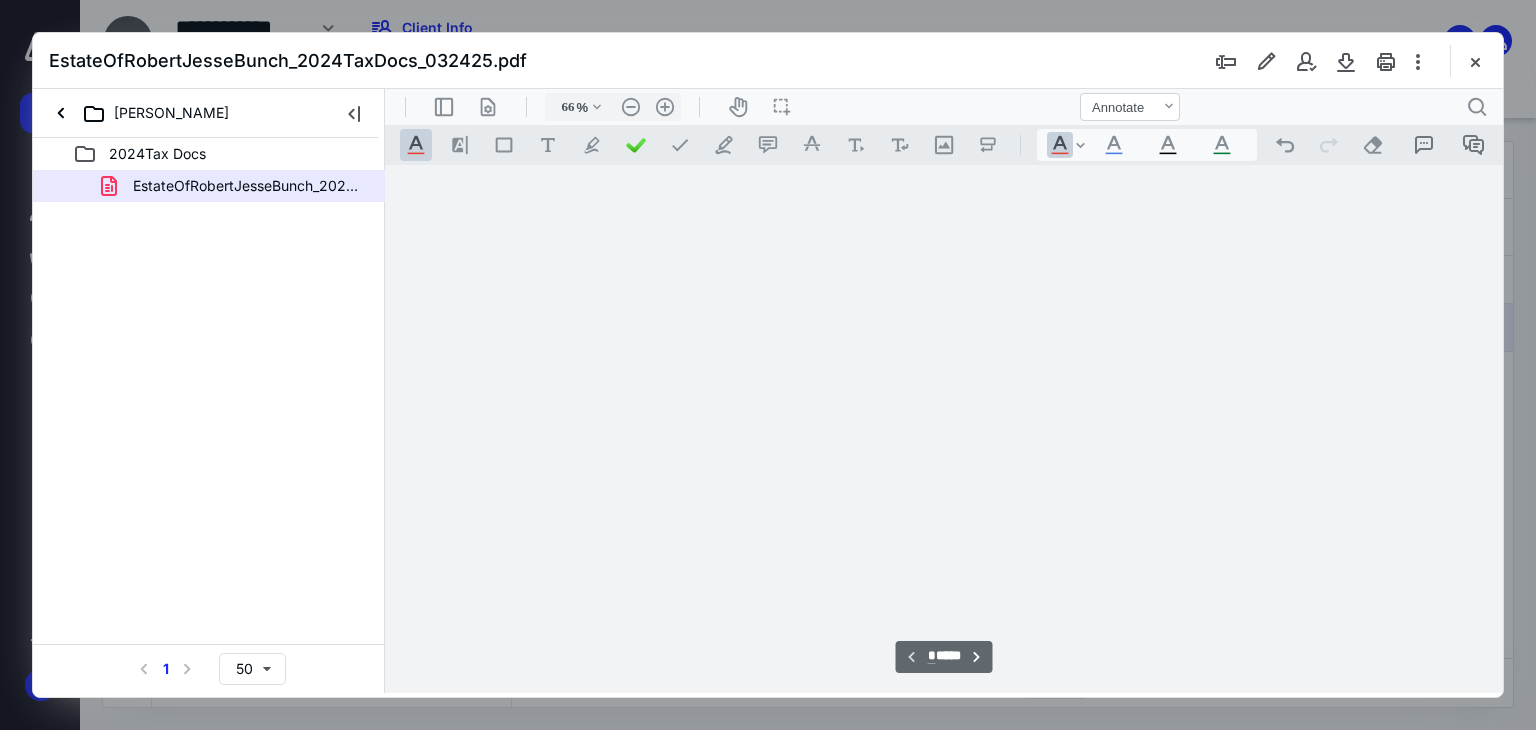 scroll, scrollTop: 79, scrollLeft: 0, axis: vertical 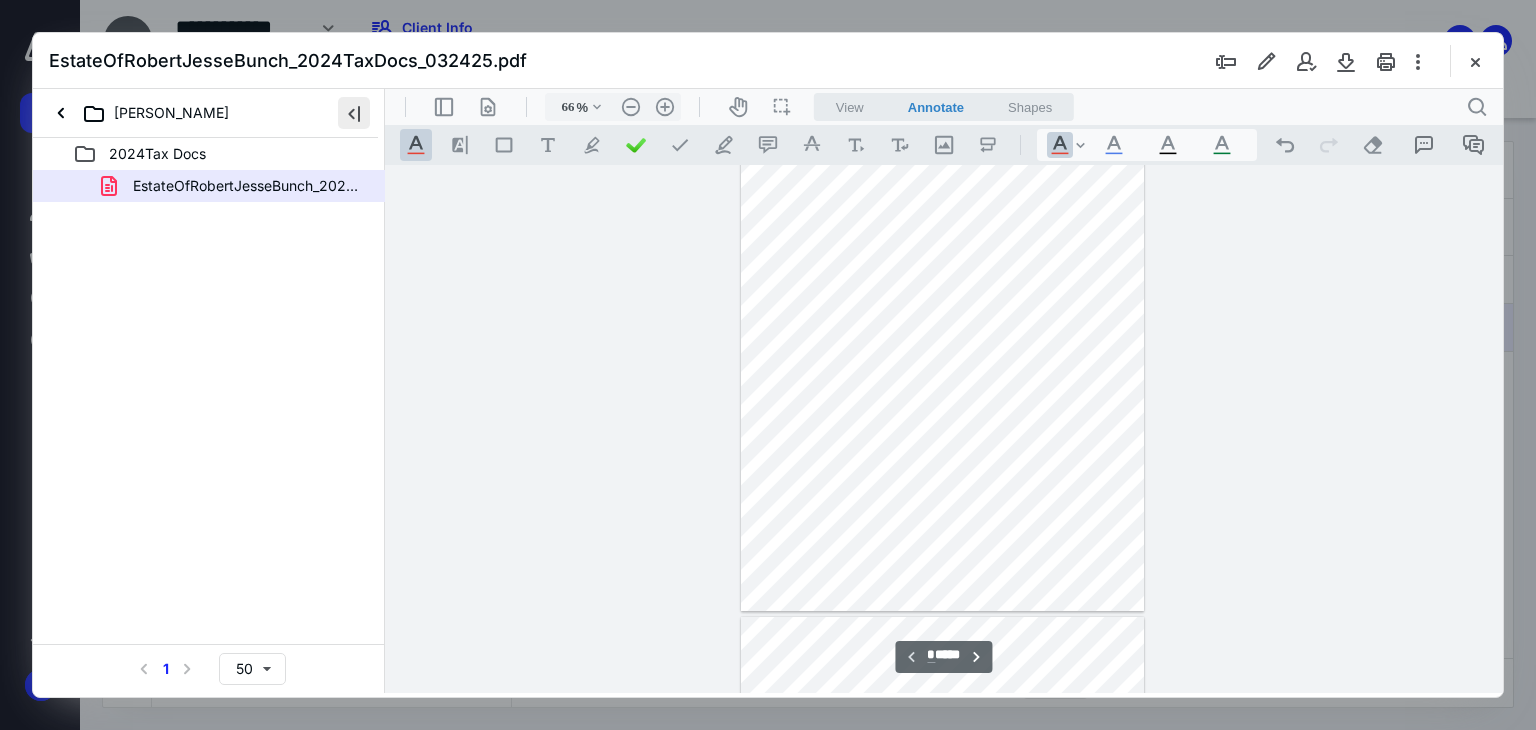 click at bounding box center (354, 113) 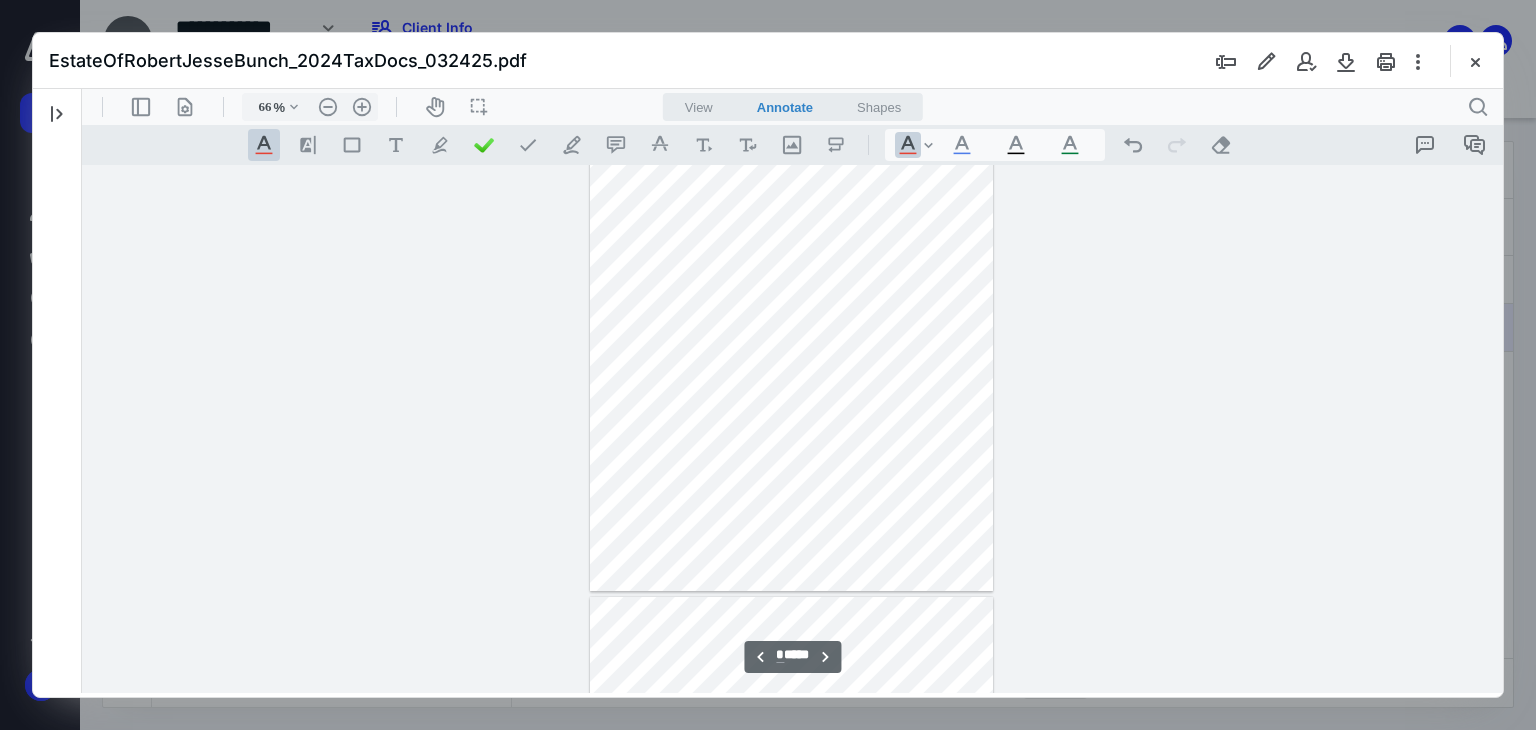 scroll, scrollTop: 631, scrollLeft: 0, axis: vertical 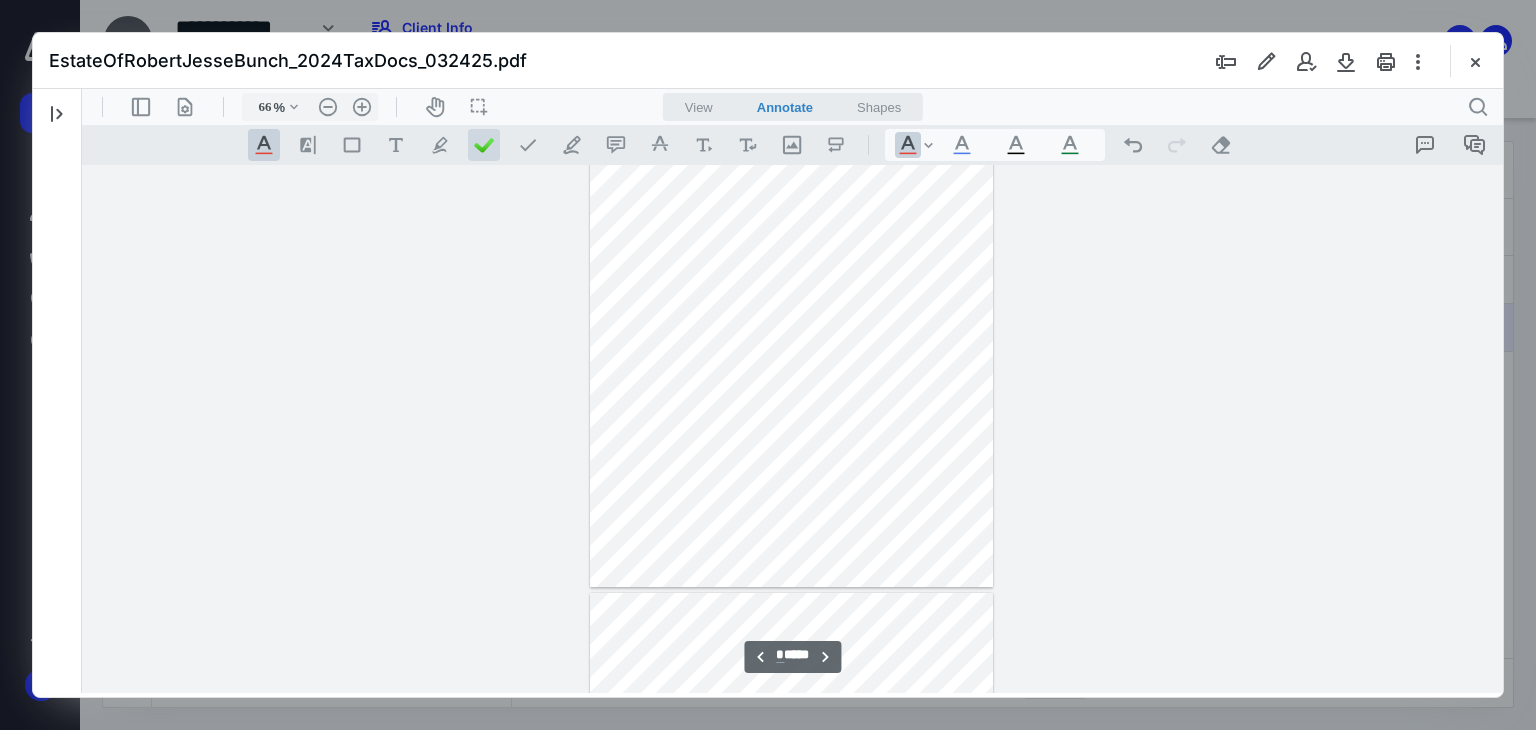 click at bounding box center (484, 145) 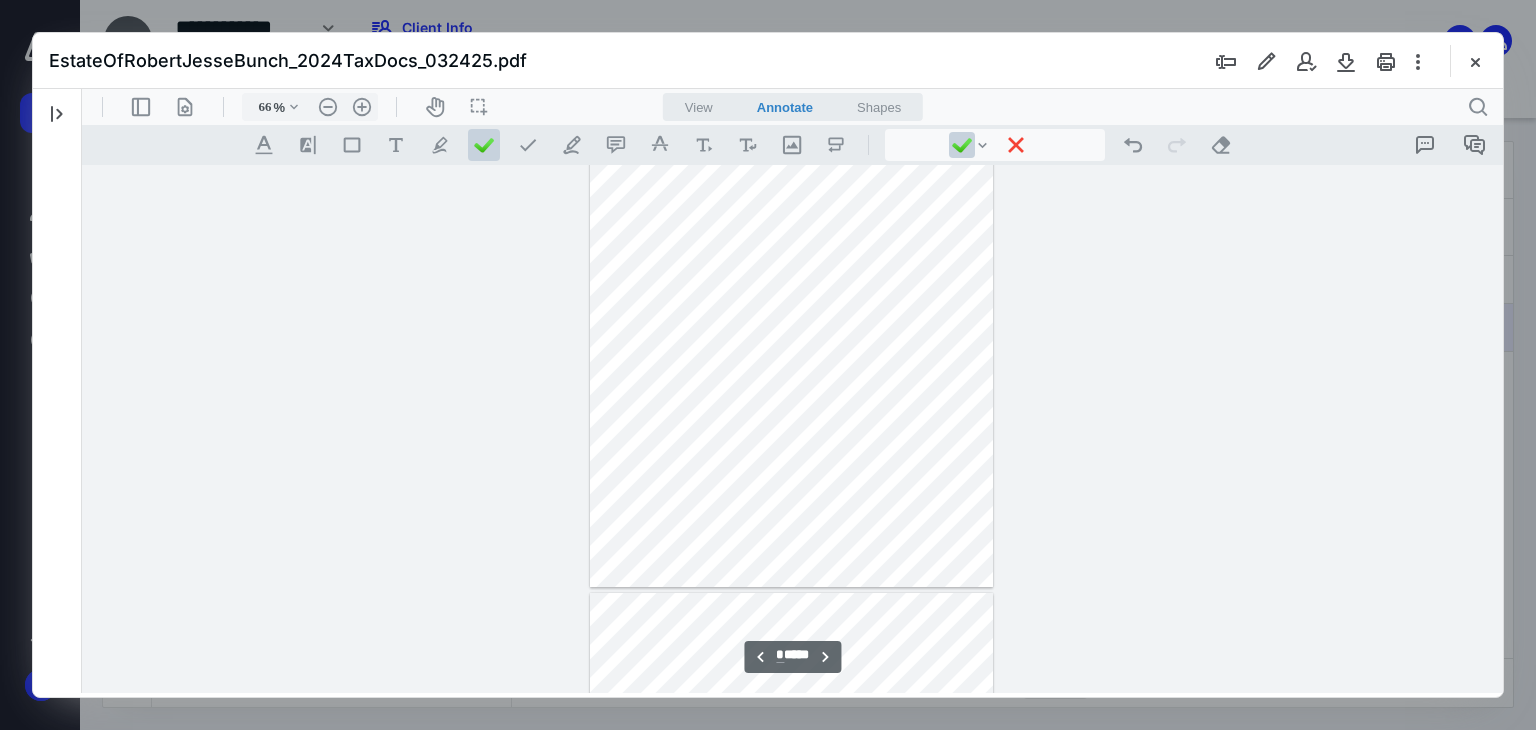 click at bounding box center (791, 326) 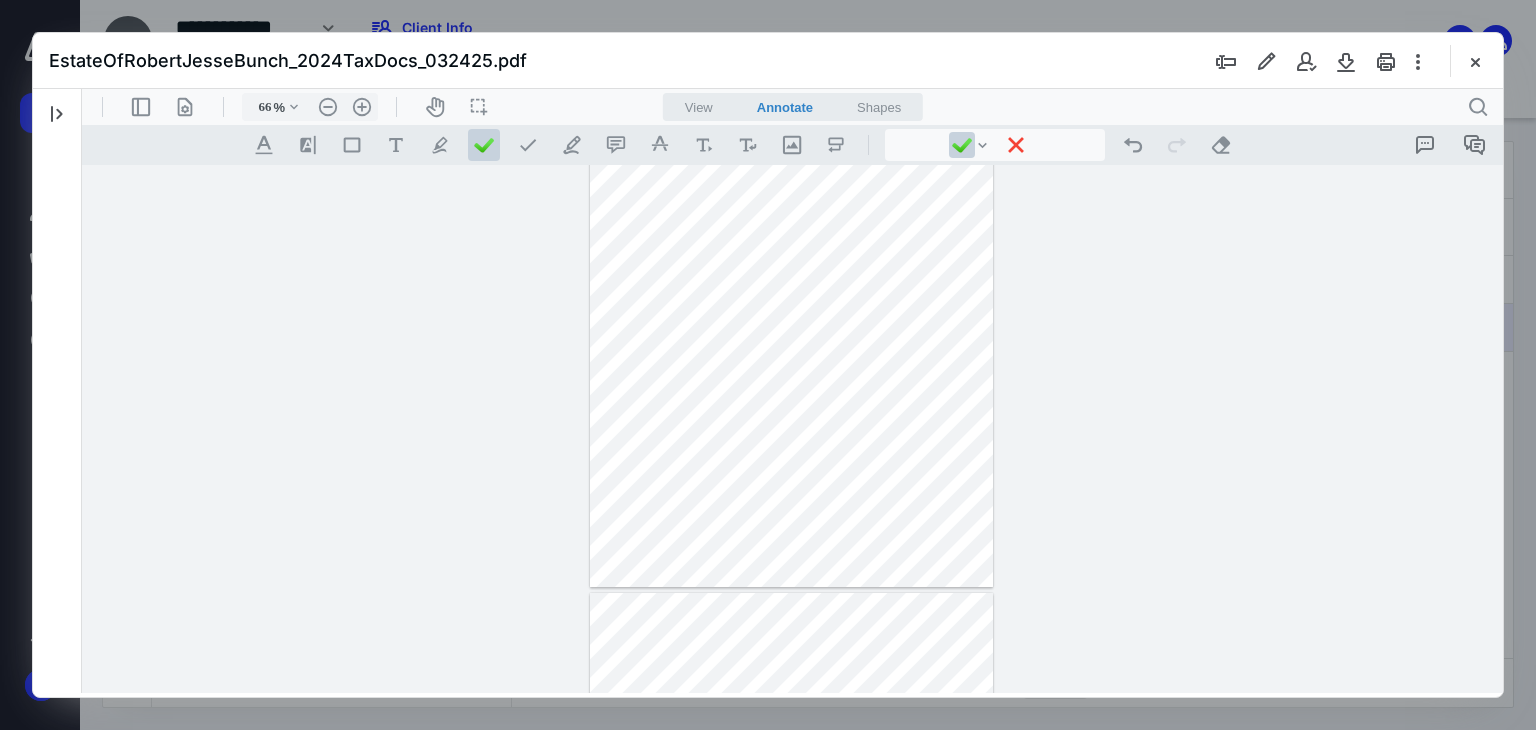 click at bounding box center (791, 326) 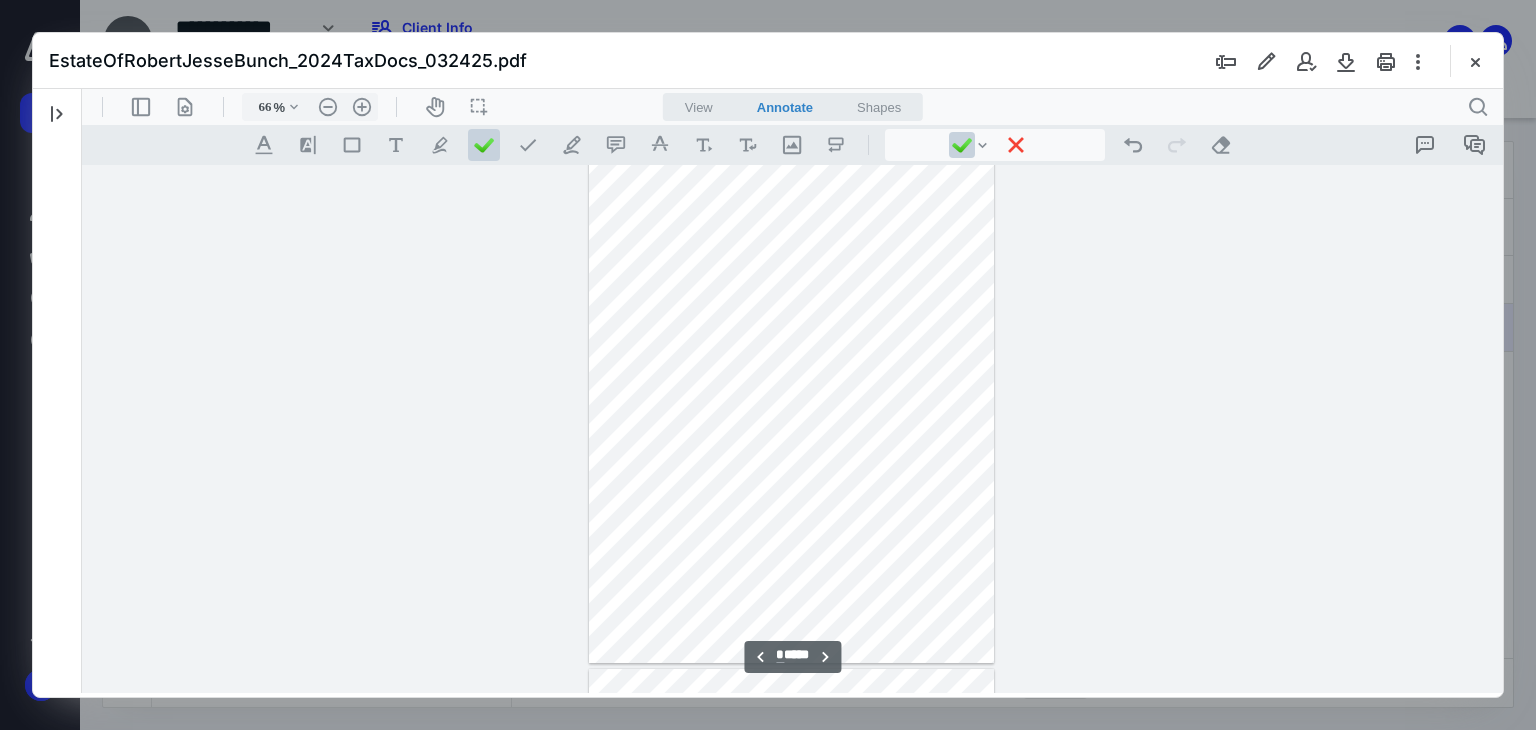 scroll, scrollTop: 4414, scrollLeft: 0, axis: vertical 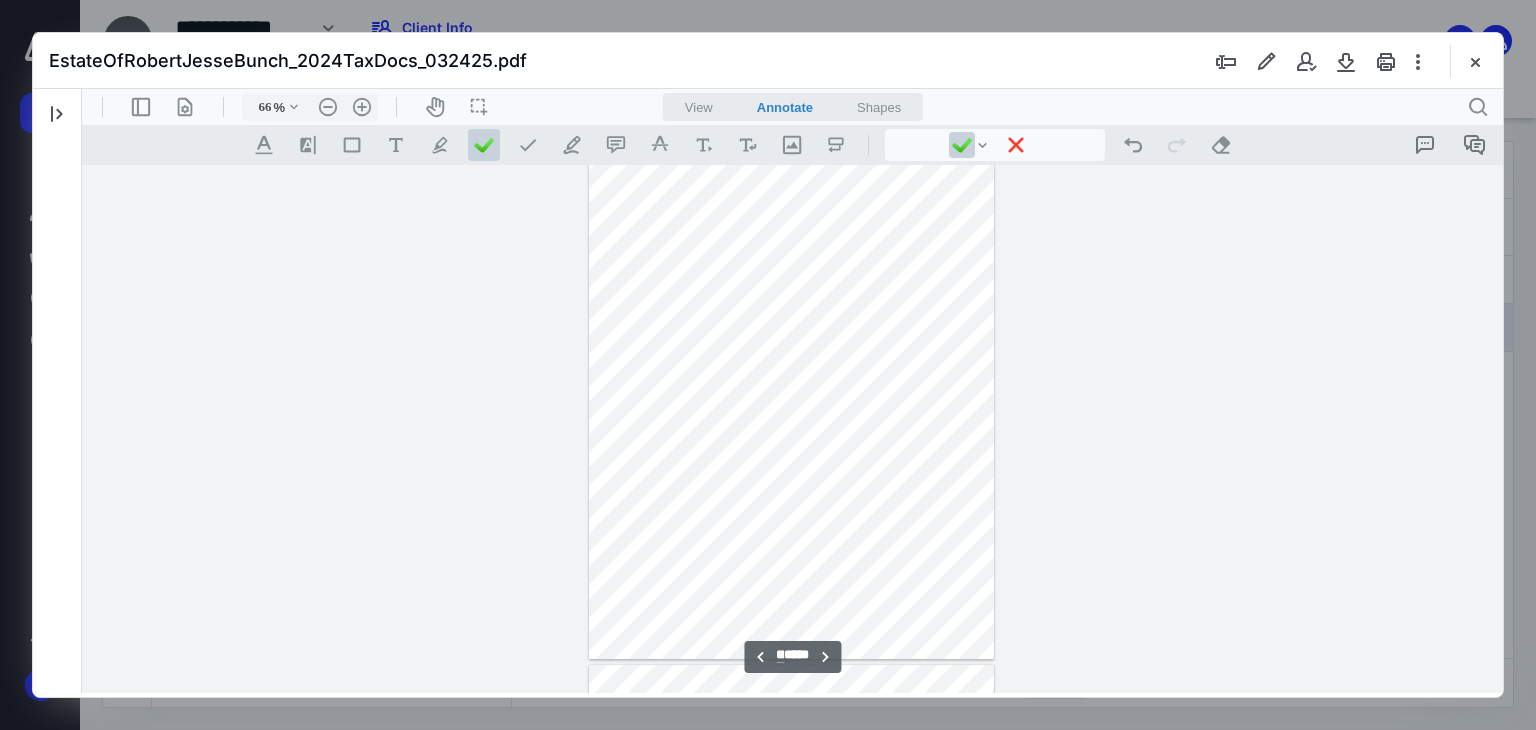 type on "**" 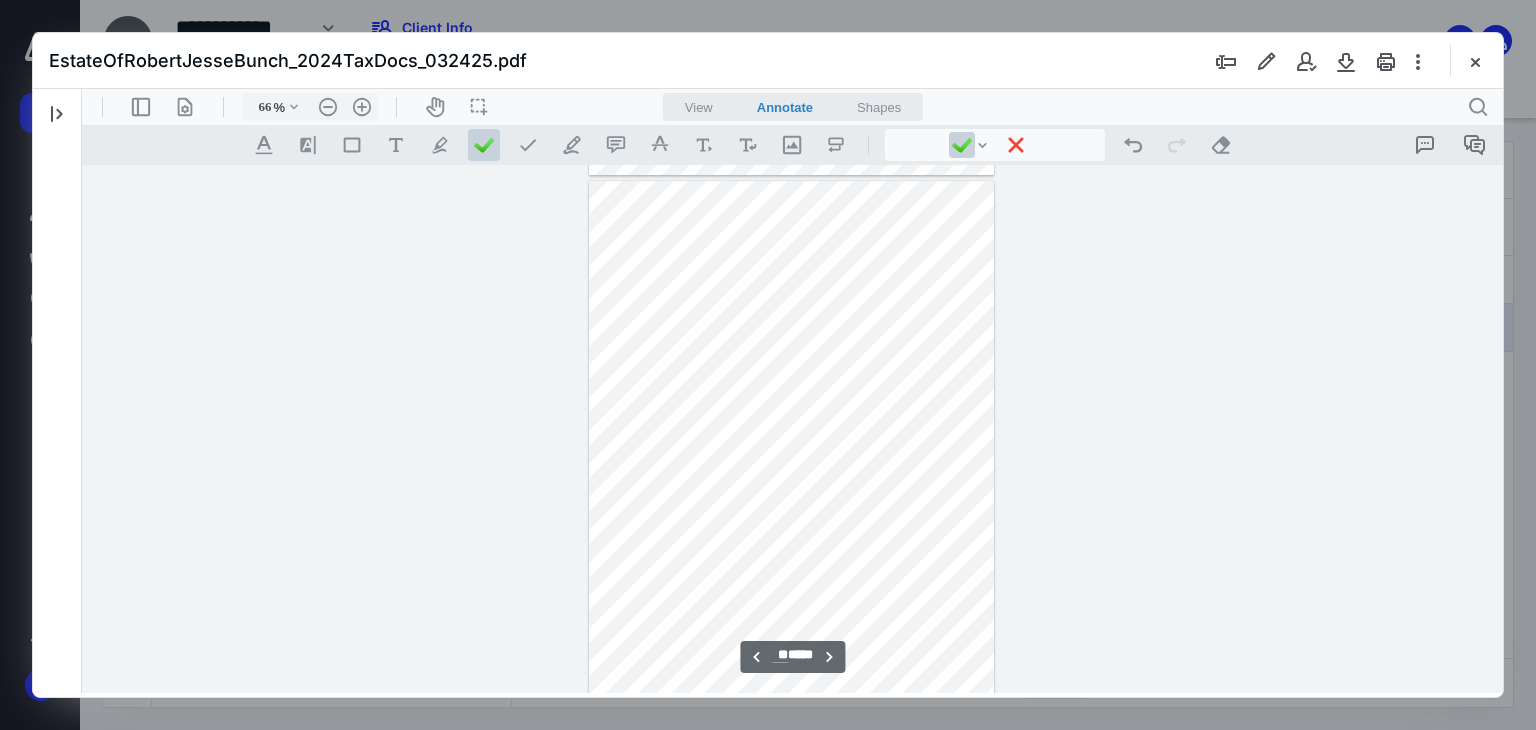 scroll, scrollTop: 5688, scrollLeft: 0, axis: vertical 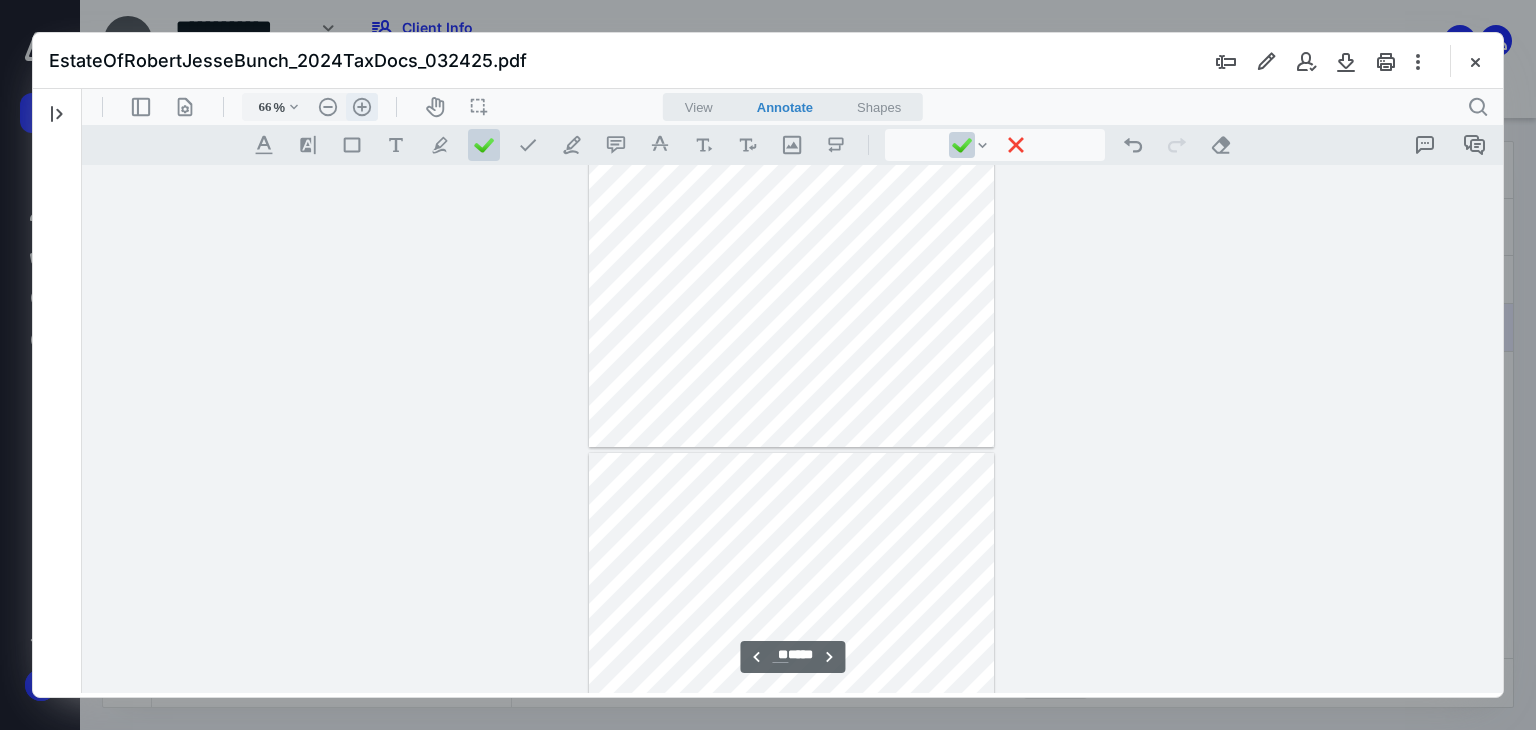 click on ".cls-1{fill:#abb0c4;} icon - header - zoom - in - line" at bounding box center (362, 107) 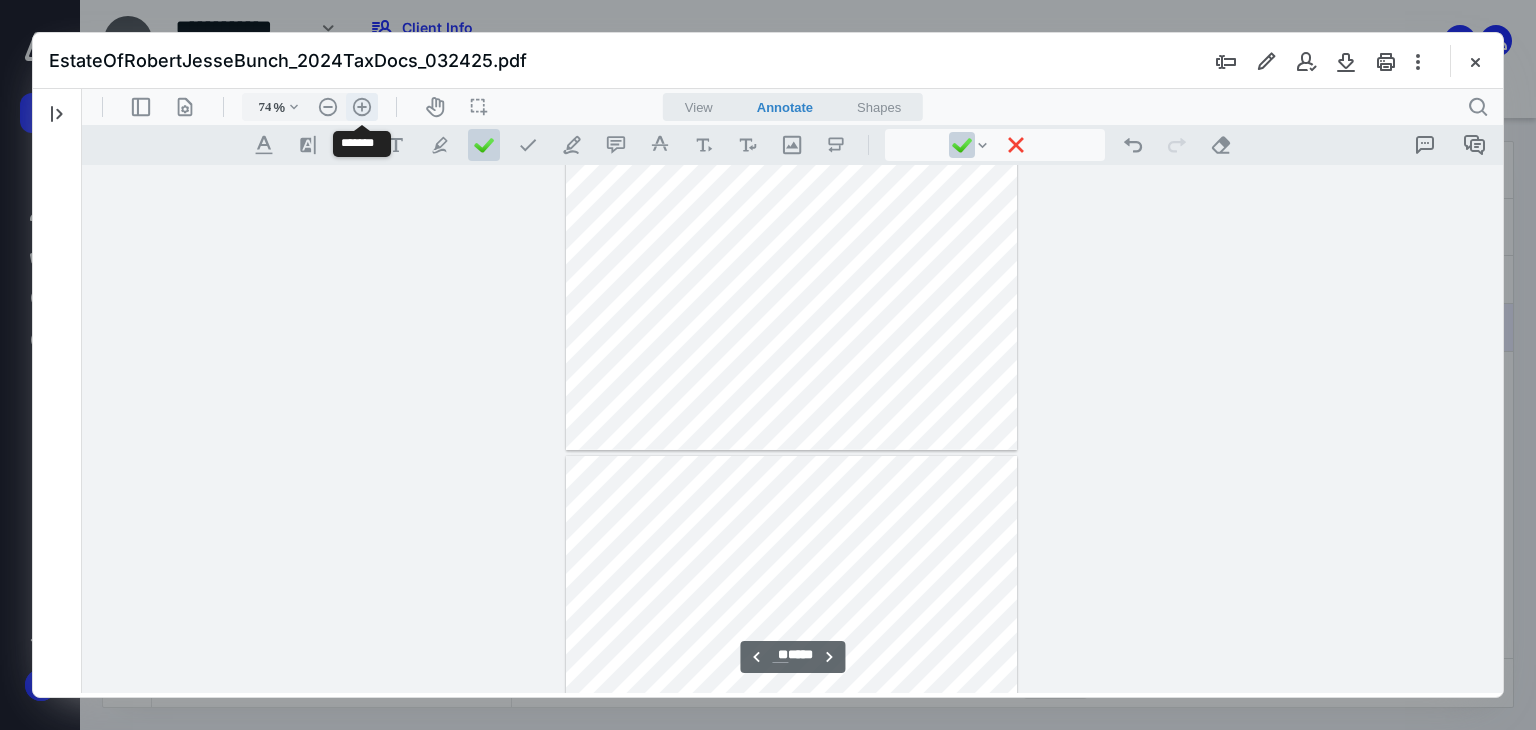 click on ".cls-1{fill:#abb0c4;} icon - header - zoom - in - line" at bounding box center (362, 107) 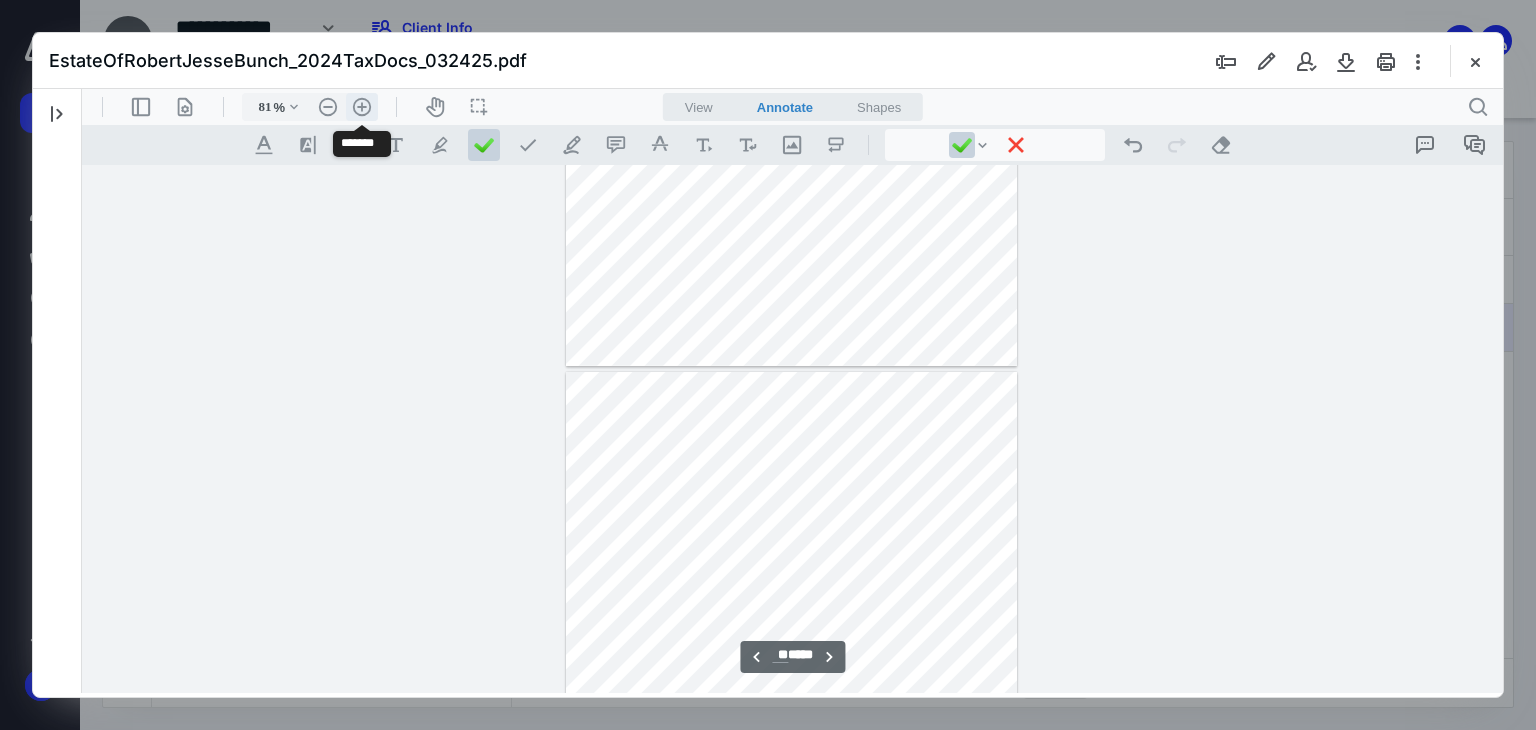 click on ".cls-1{fill:#abb0c4;} icon - header - zoom - in - line" at bounding box center [362, 107] 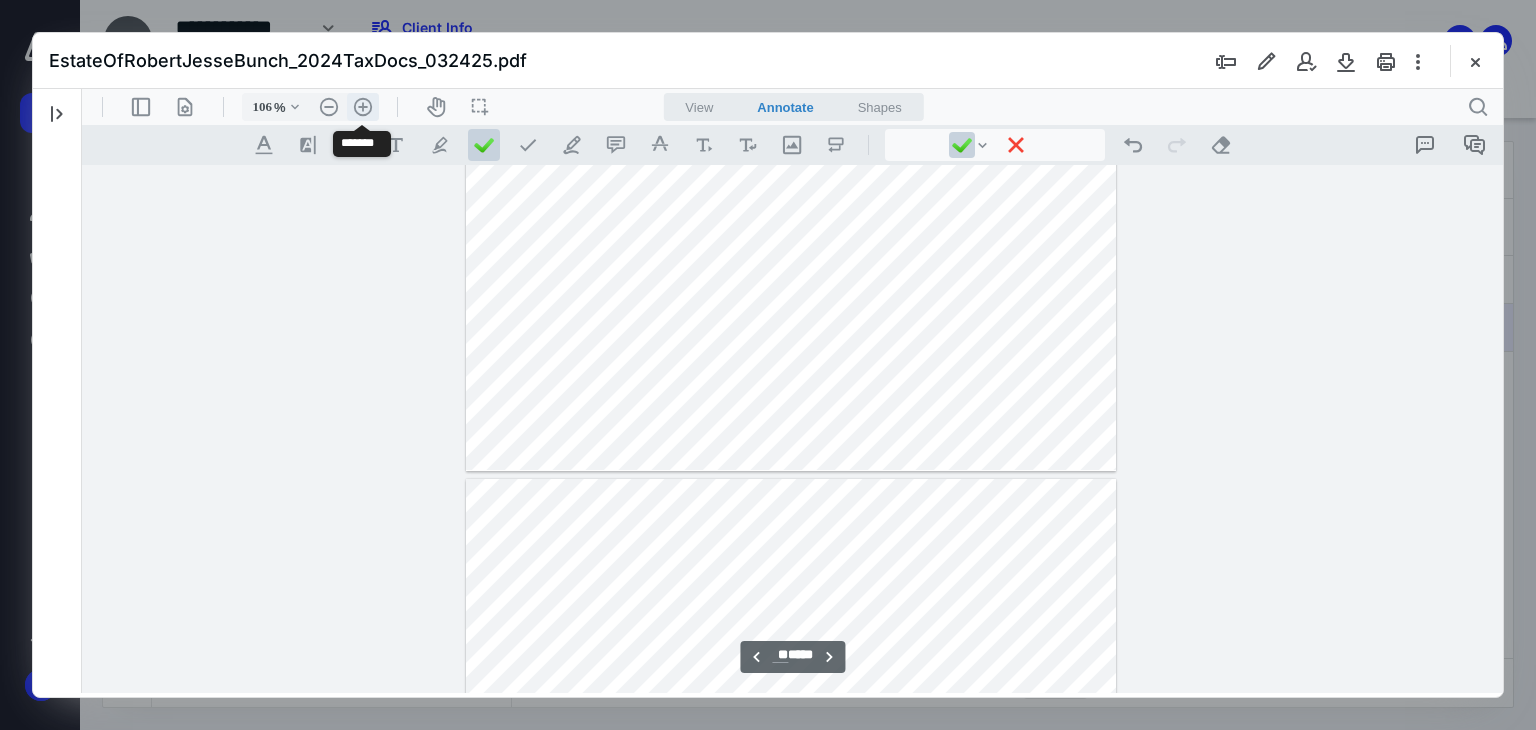 click on ".cls-1{fill:#abb0c4;} icon - header - zoom - in - line" at bounding box center (363, 107) 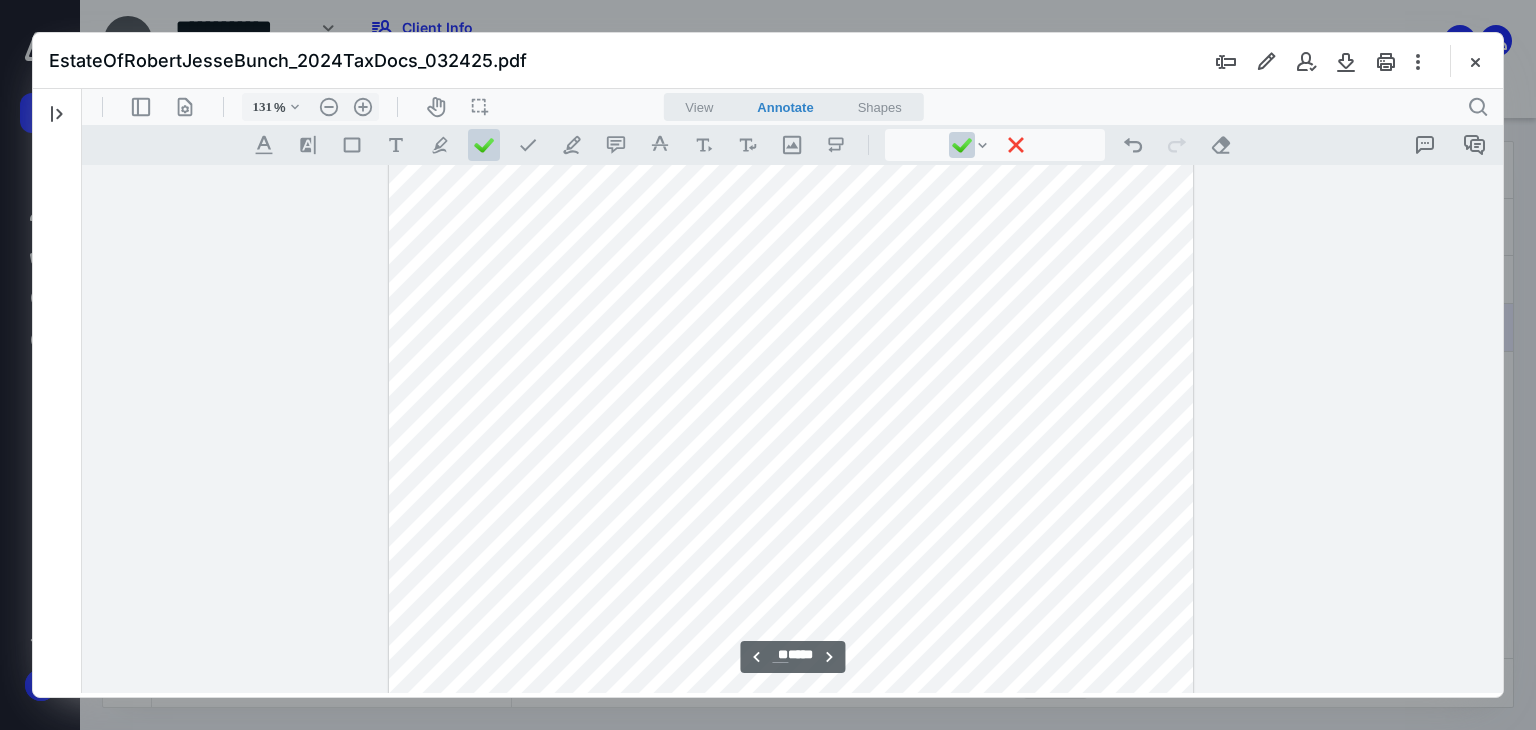 scroll, scrollTop: 26780, scrollLeft: 0, axis: vertical 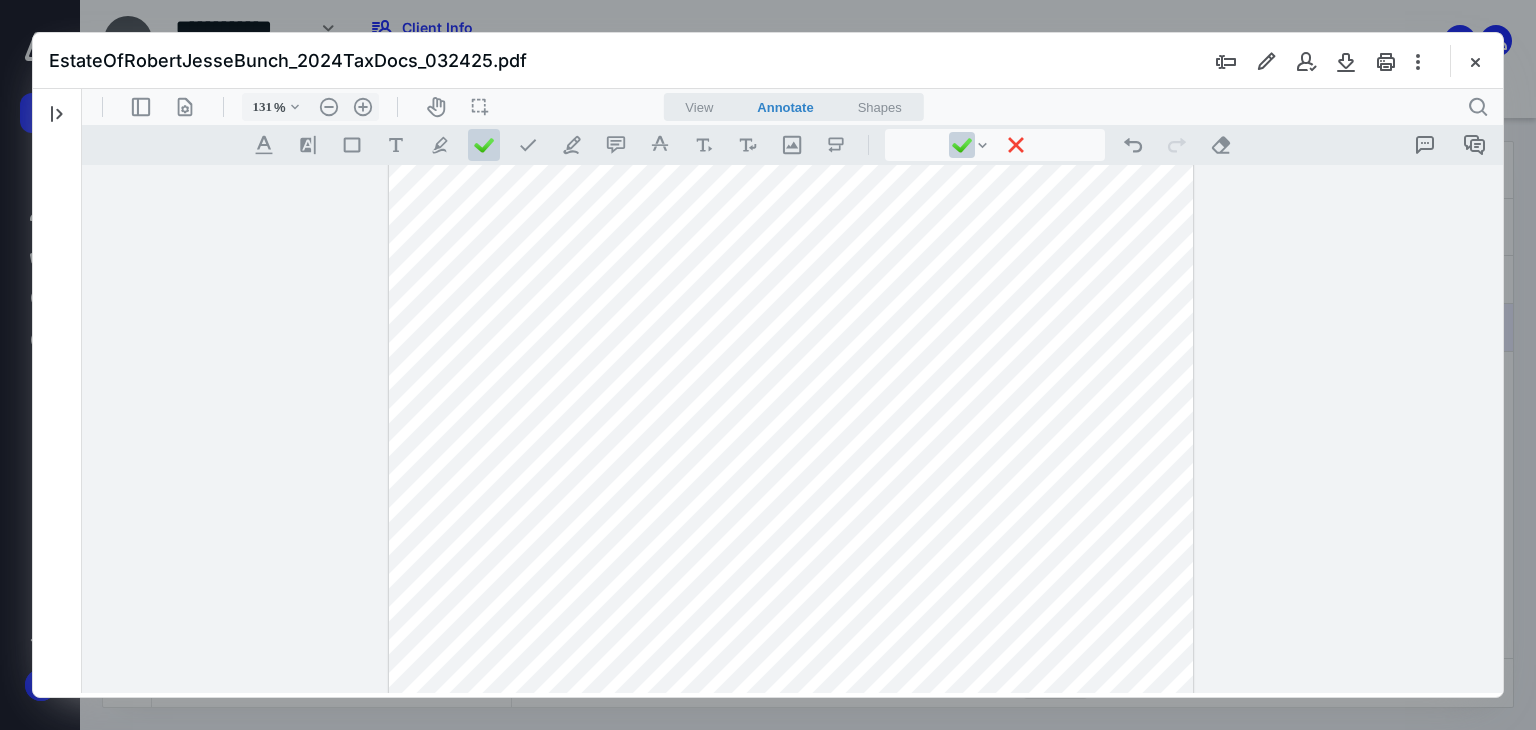 click at bounding box center (791, 414) 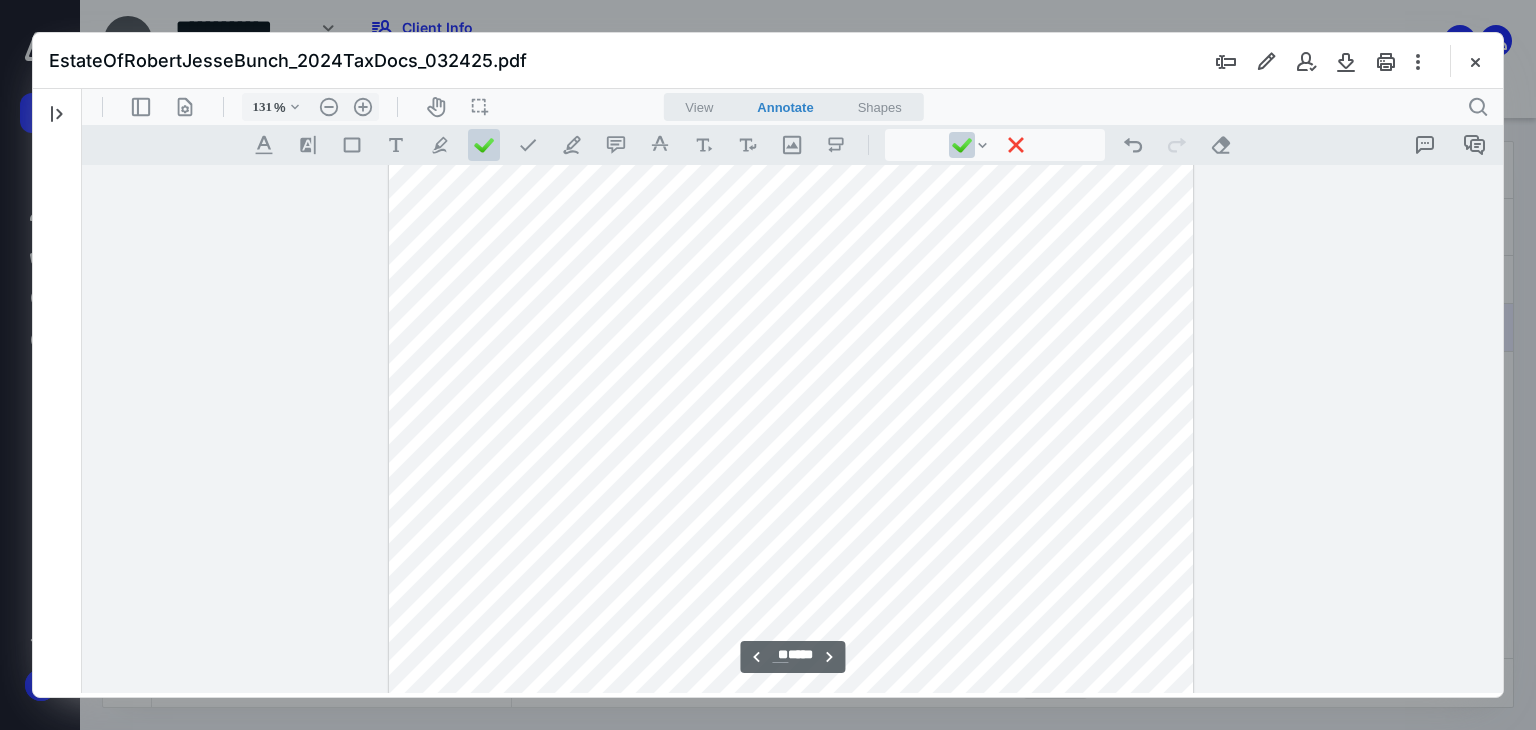 scroll, scrollTop: 26732, scrollLeft: 0, axis: vertical 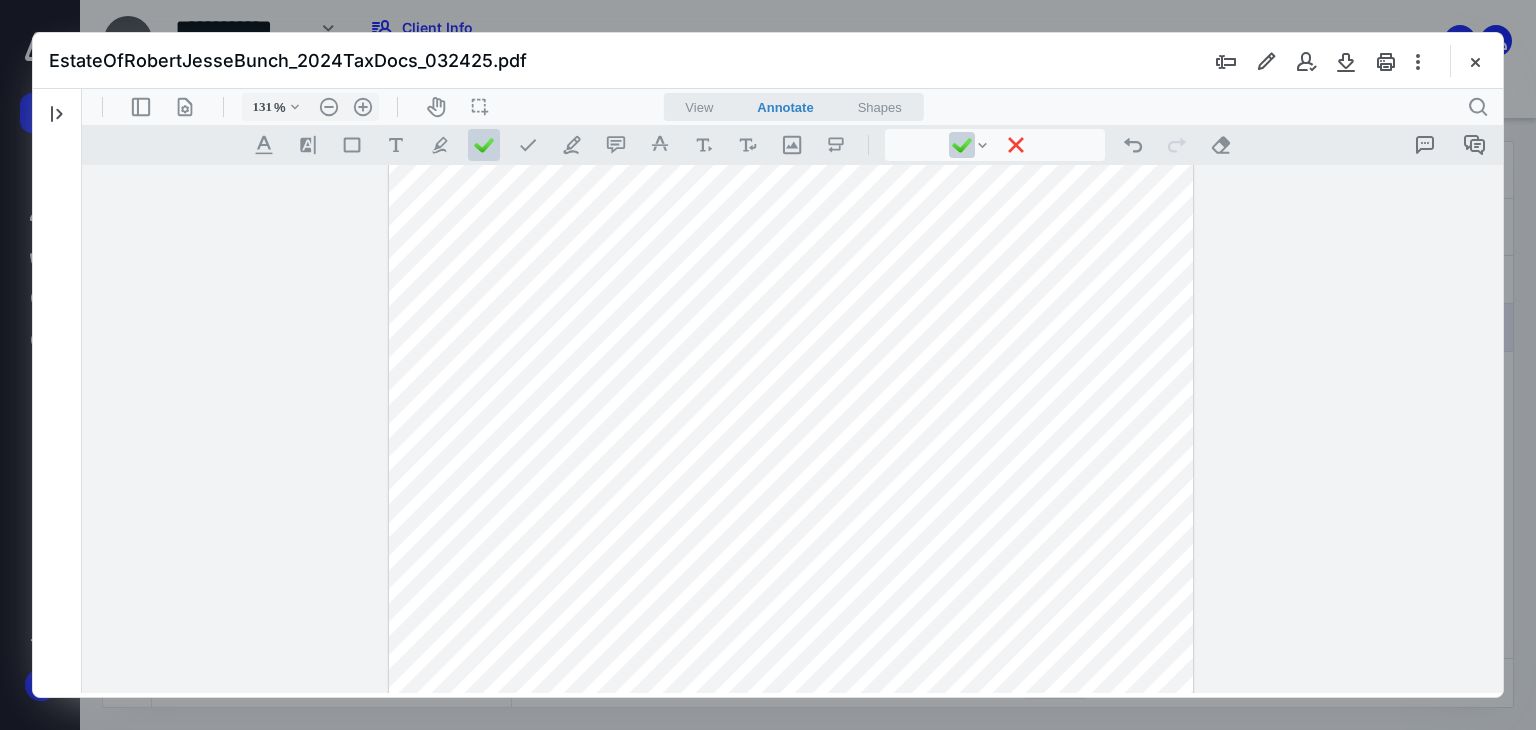 click at bounding box center (791, 462) 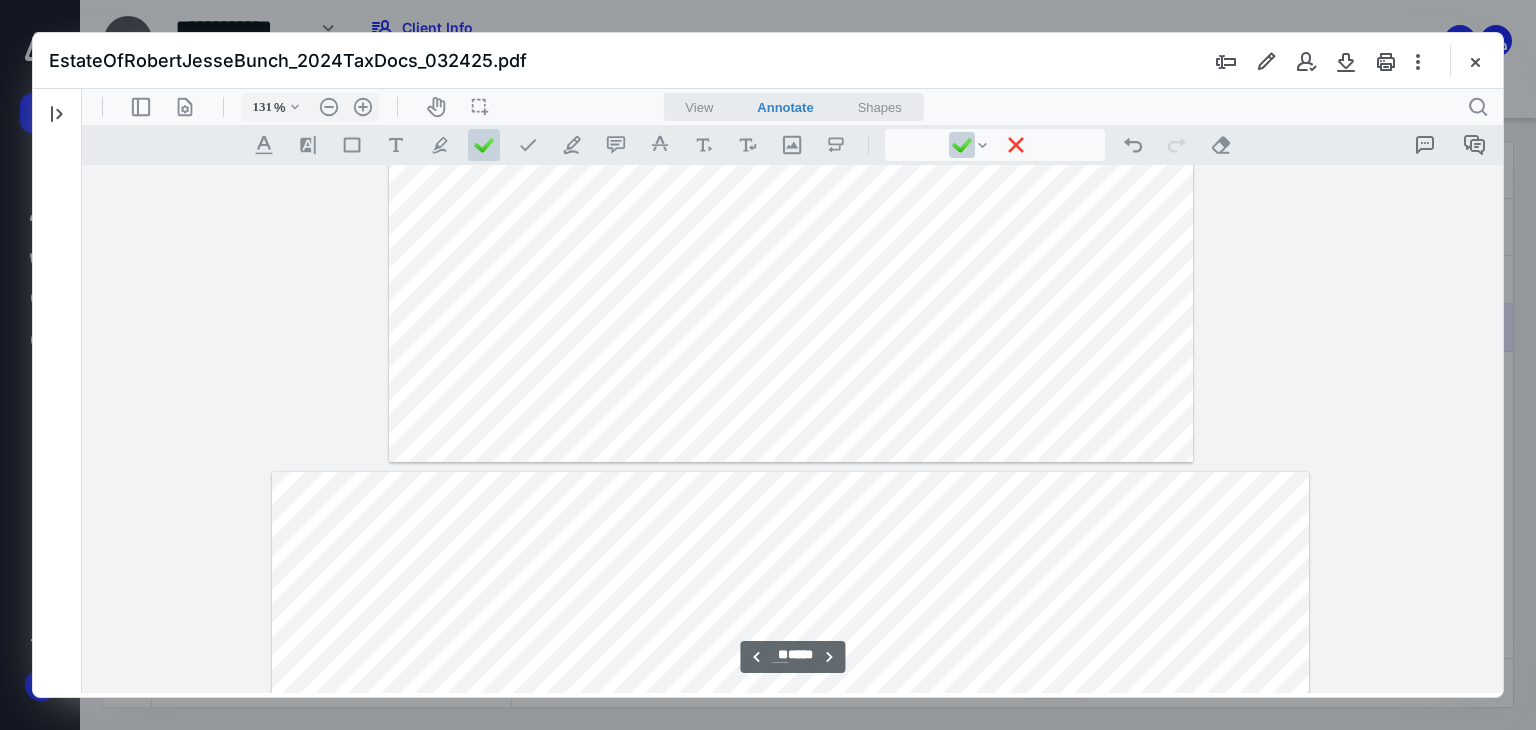 scroll, scrollTop: 30390, scrollLeft: 0, axis: vertical 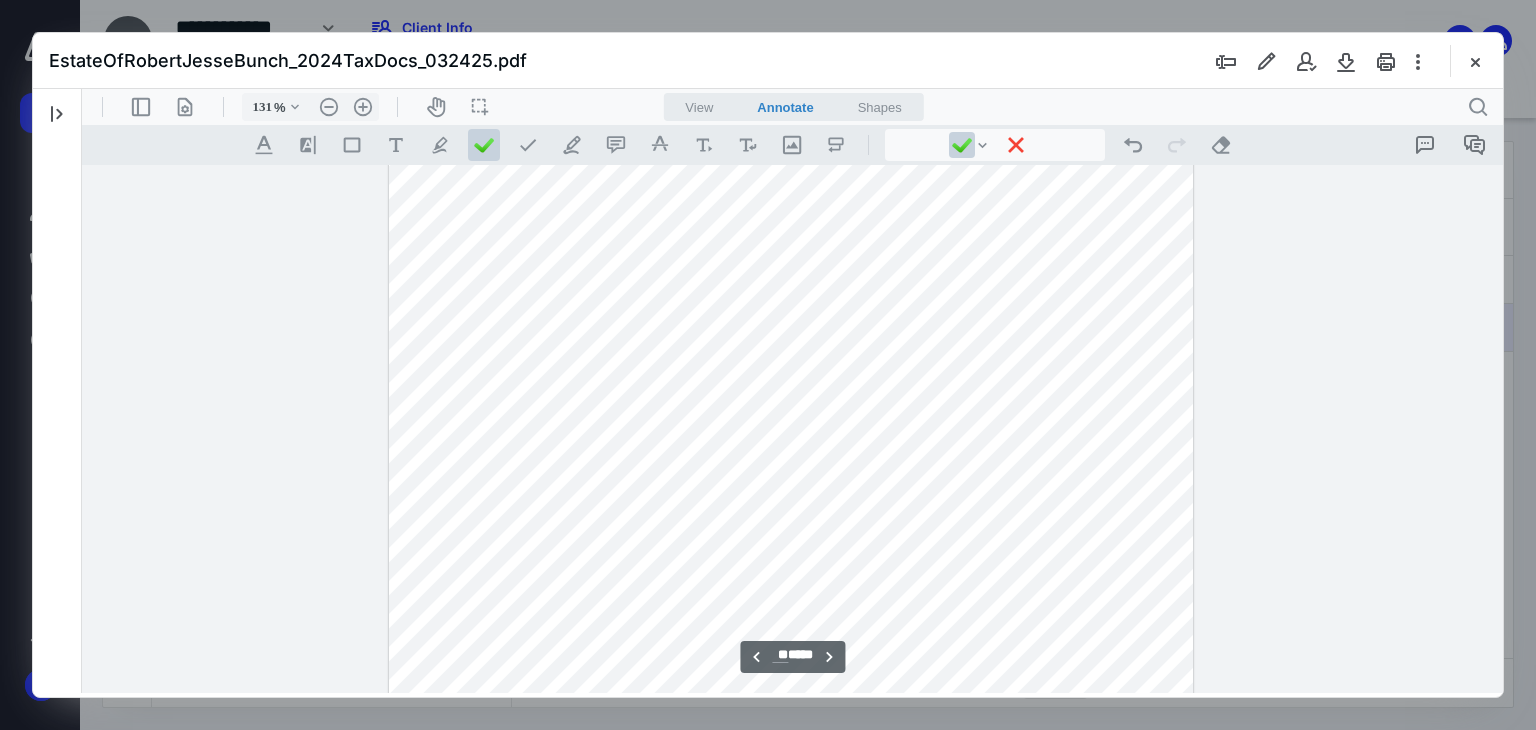 type on "**" 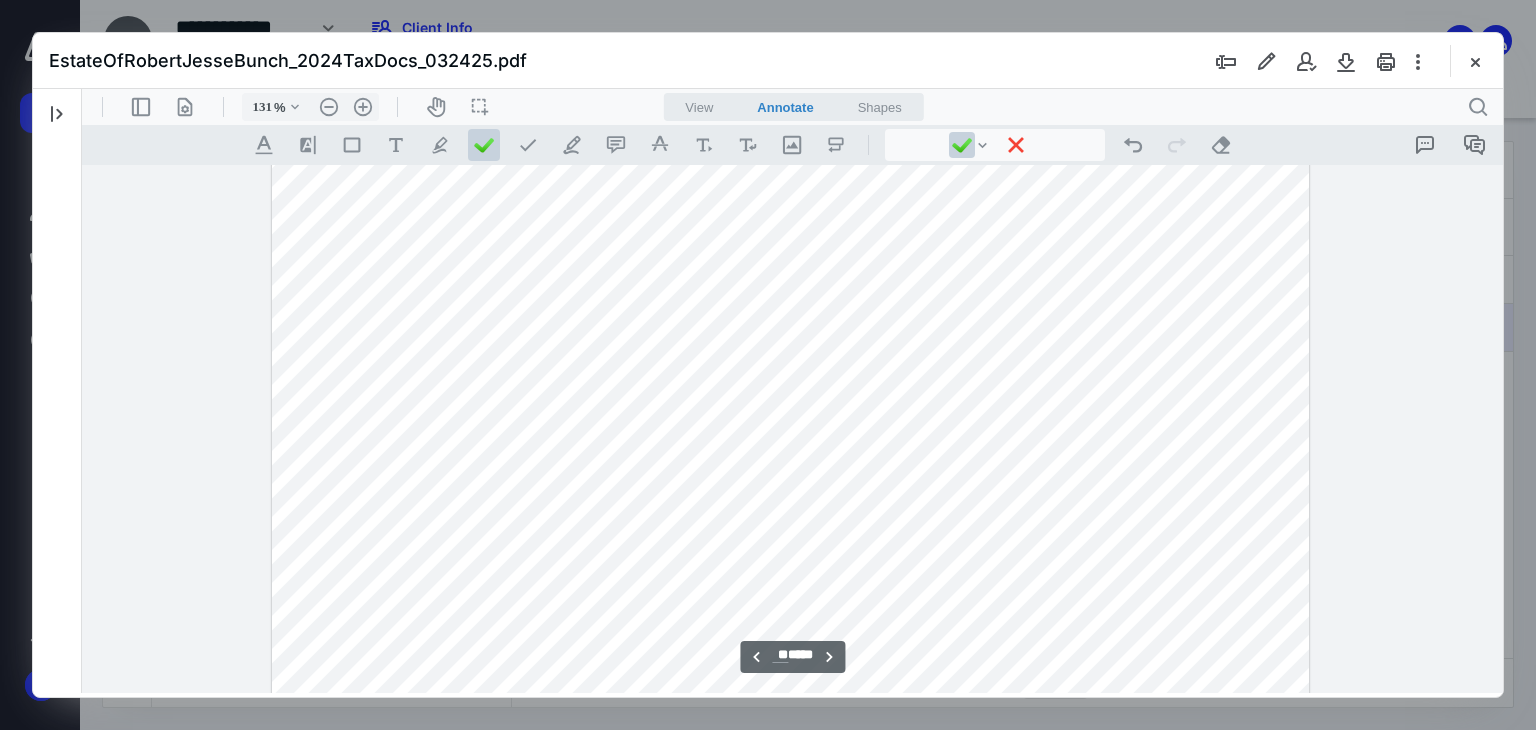 scroll, scrollTop: 30852, scrollLeft: 0, axis: vertical 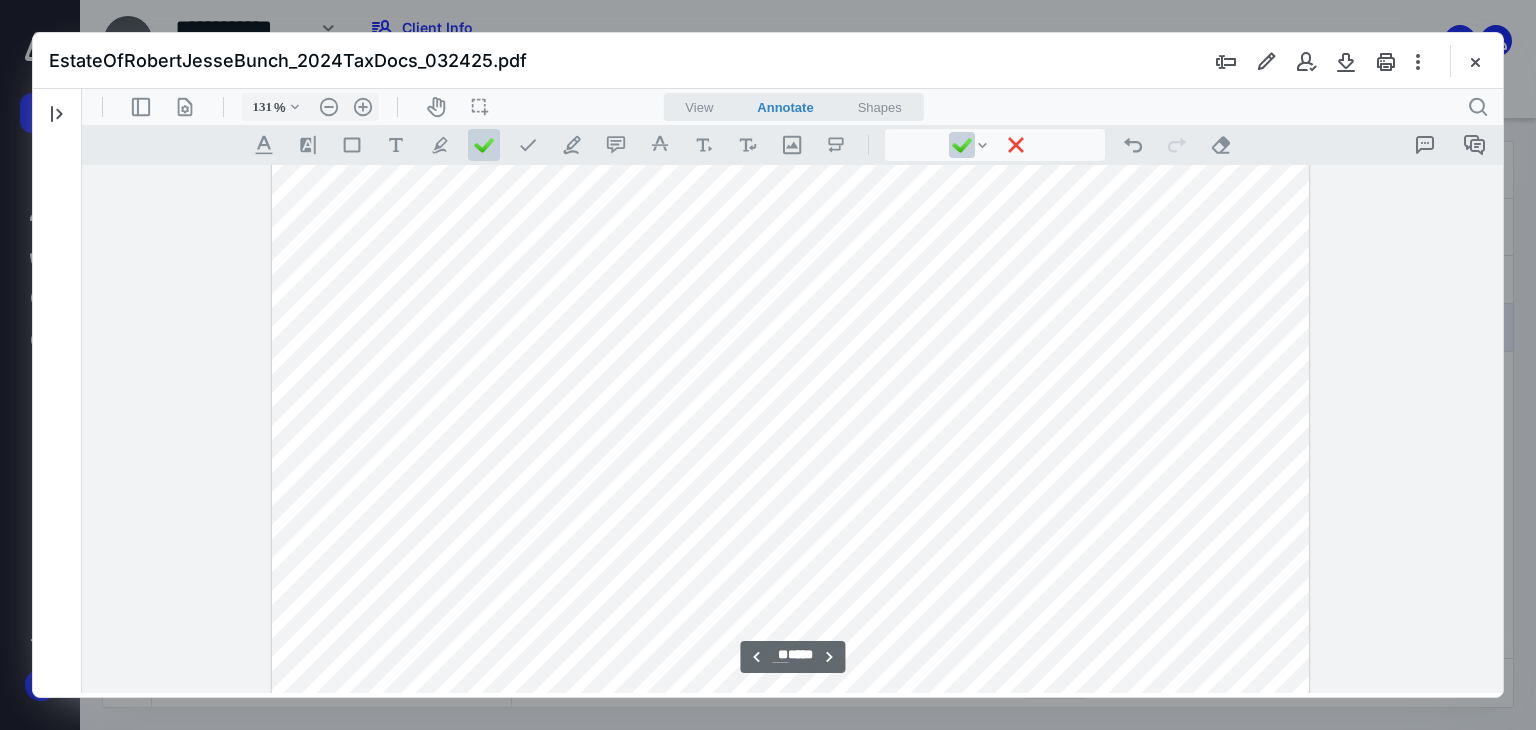 click at bounding box center (791, 413) 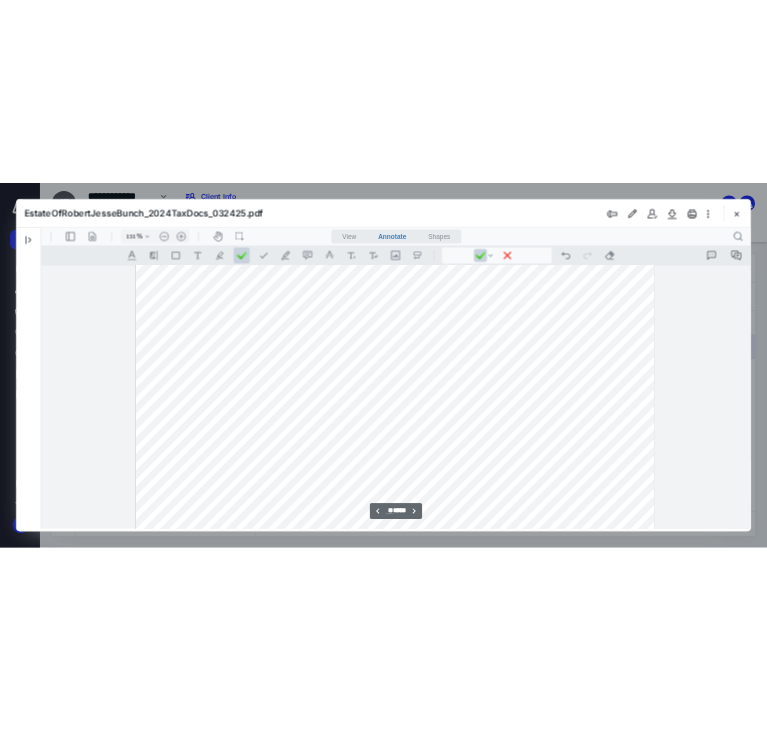 scroll, scrollTop: 30782, scrollLeft: 0, axis: vertical 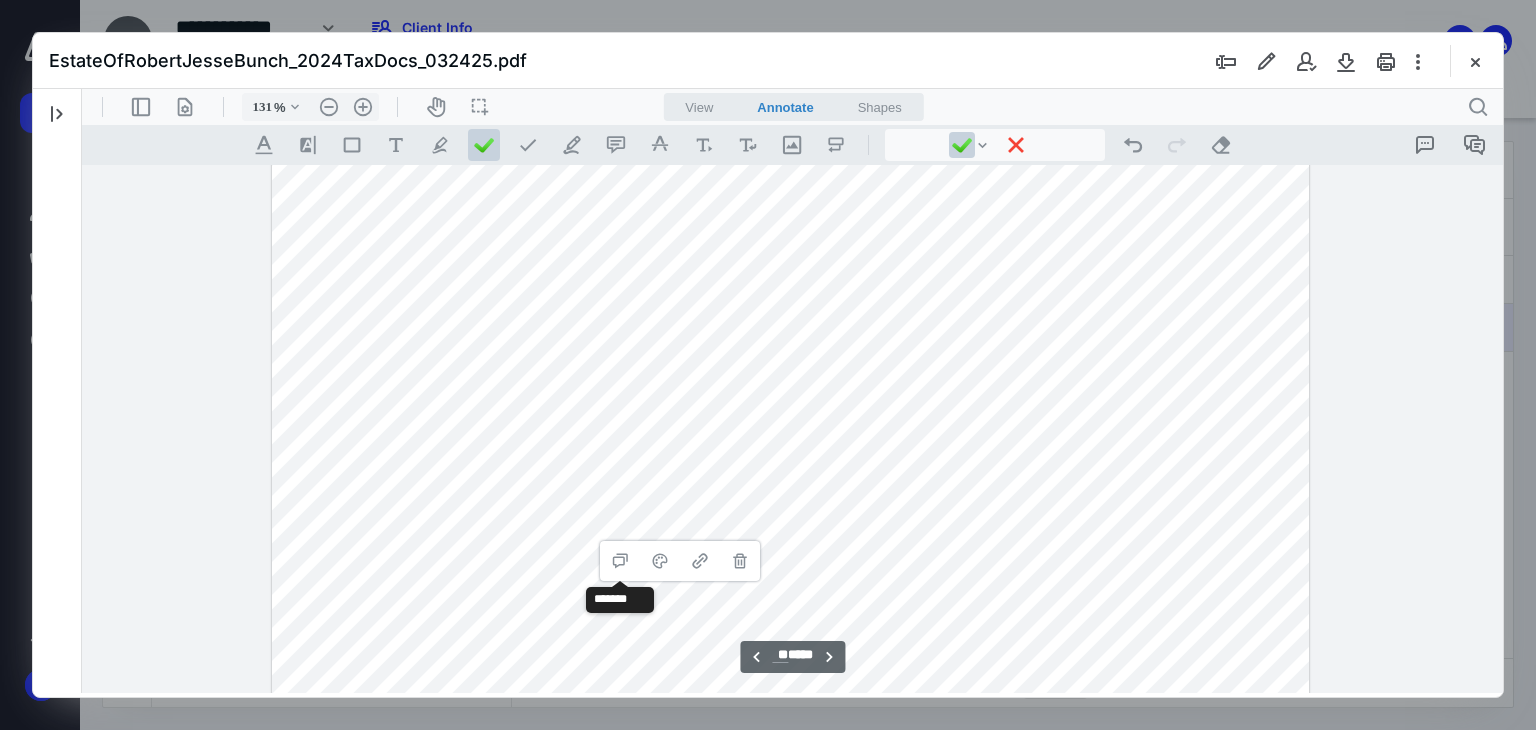 click at bounding box center [791, 483] 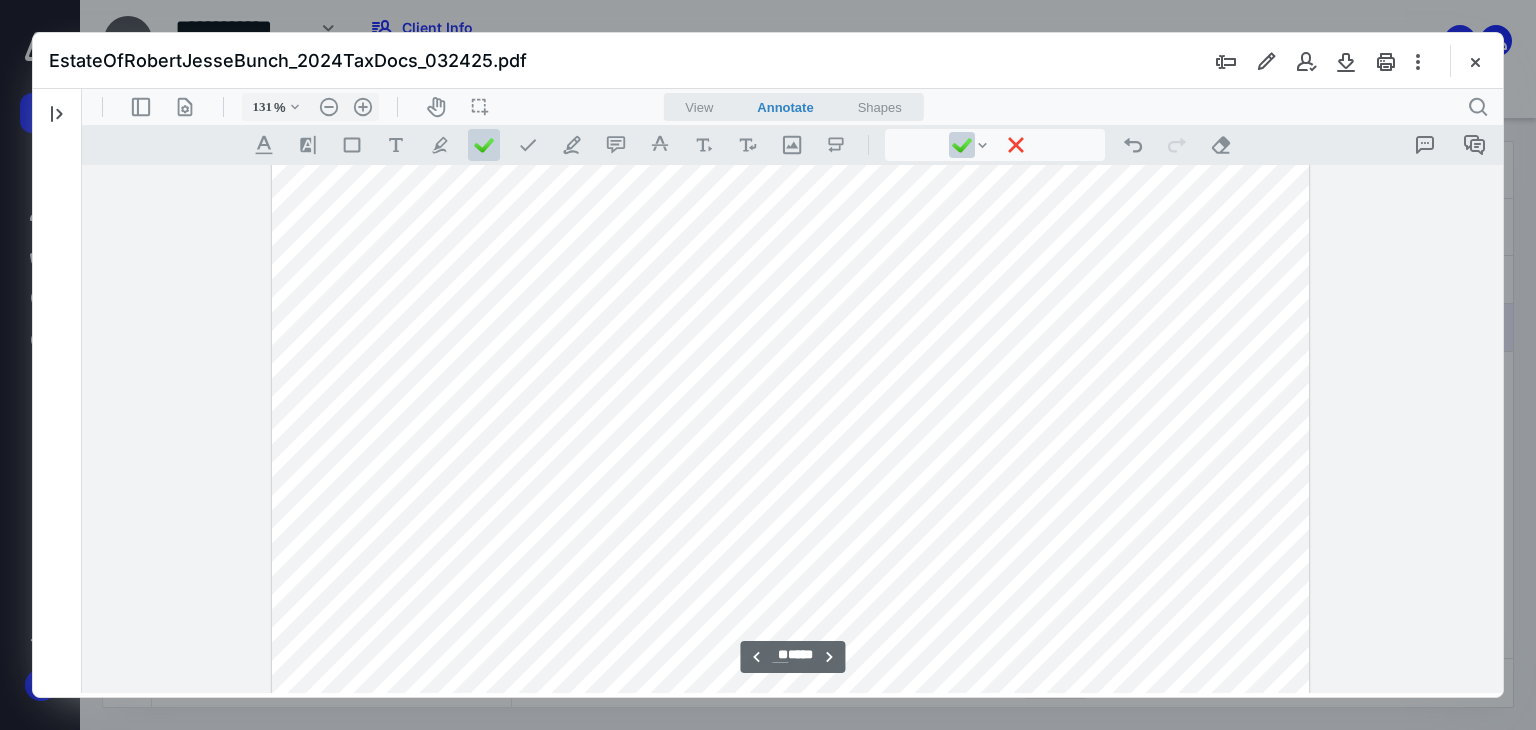 drag, startPoint x: 577, startPoint y: 348, endPoint x: 605, endPoint y: 8, distance: 341.151 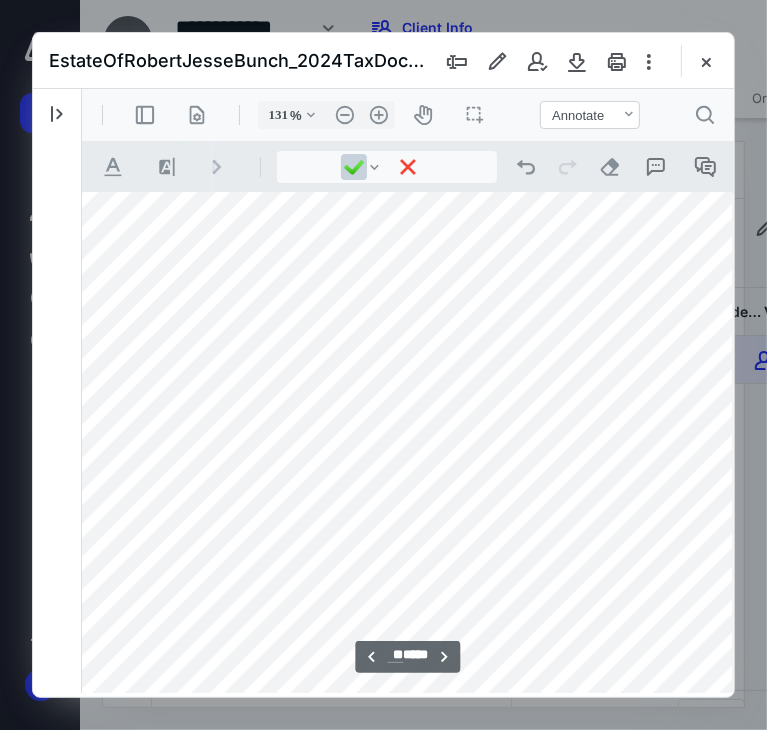 scroll, scrollTop: 30798, scrollLeft: 147, axis: both 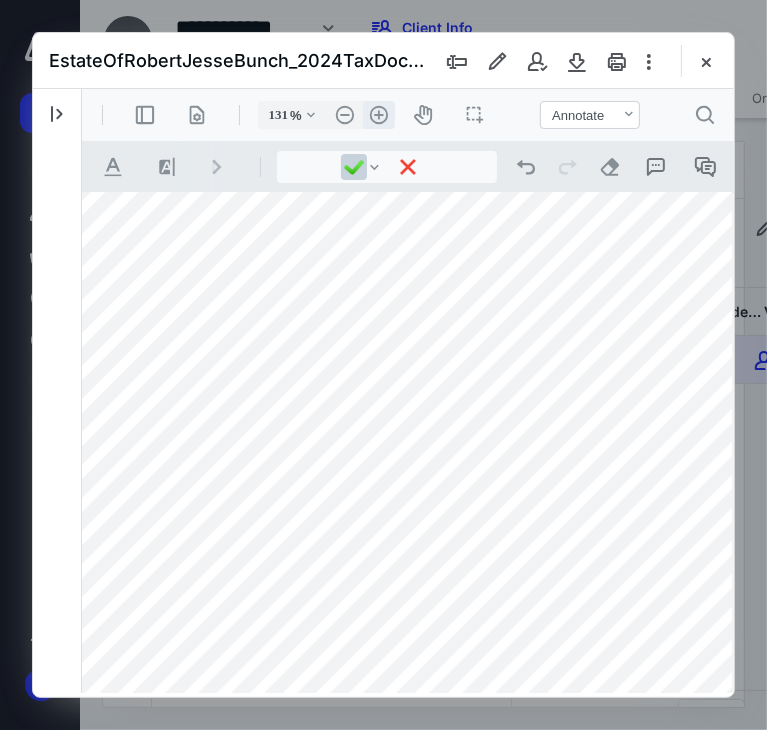 click on ".cls-1{fill:#abb0c4;} icon - header - zoom - in - line" at bounding box center [378, 114] 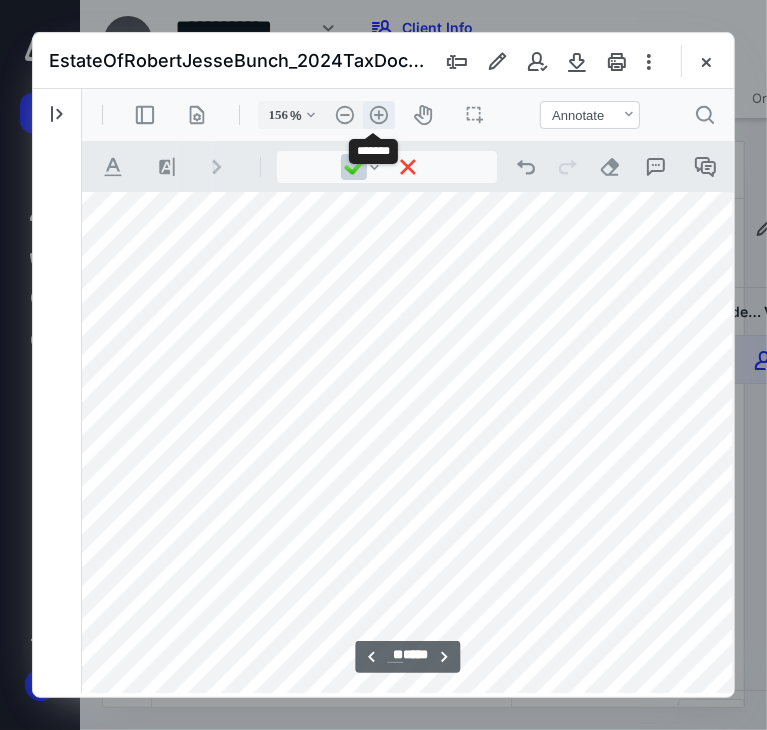 click on ".cls-1{fill:#abb0c4;} icon - header - zoom - in - line" at bounding box center [378, 114] 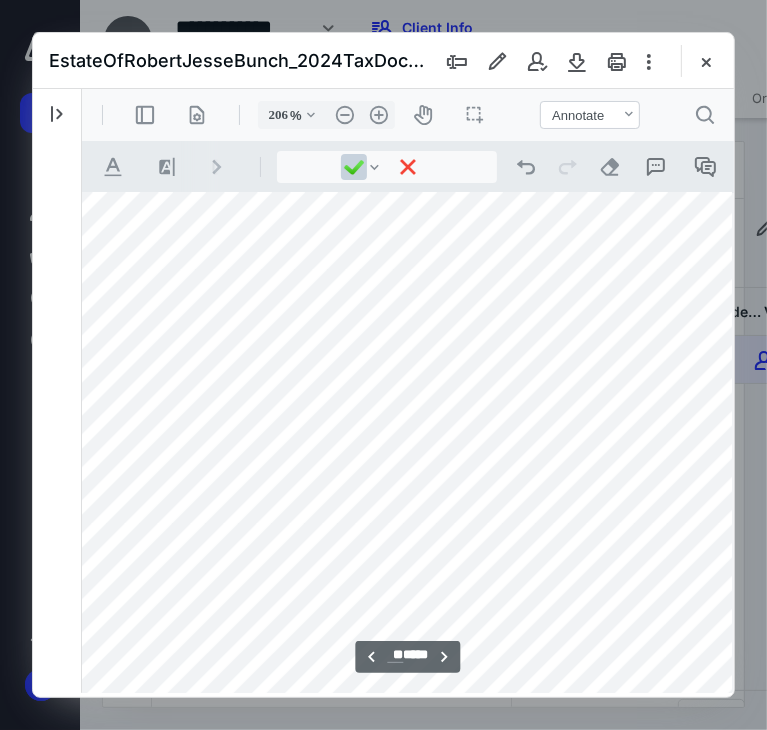 scroll, scrollTop: 48685, scrollLeft: 287, axis: both 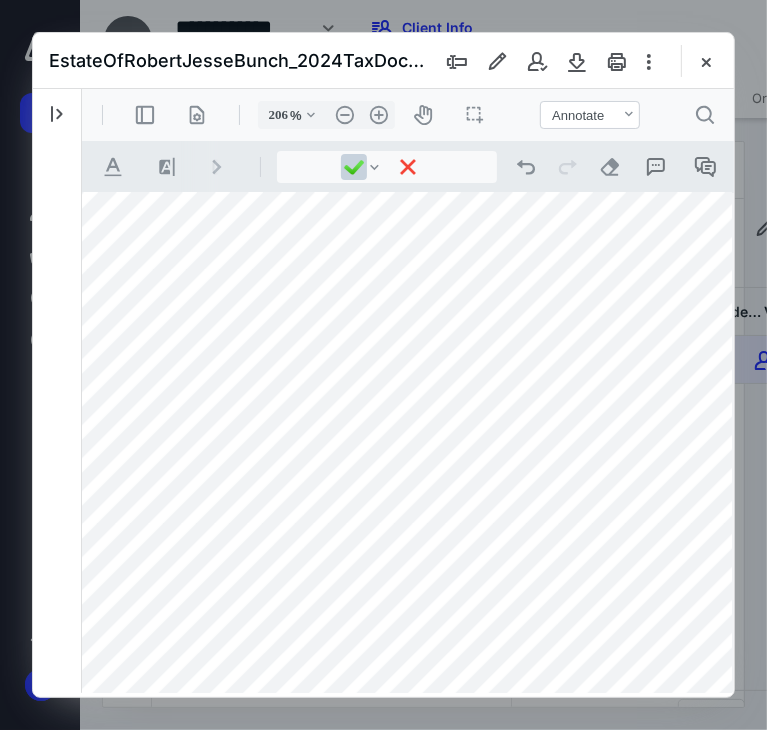 click at bounding box center (618, 425) 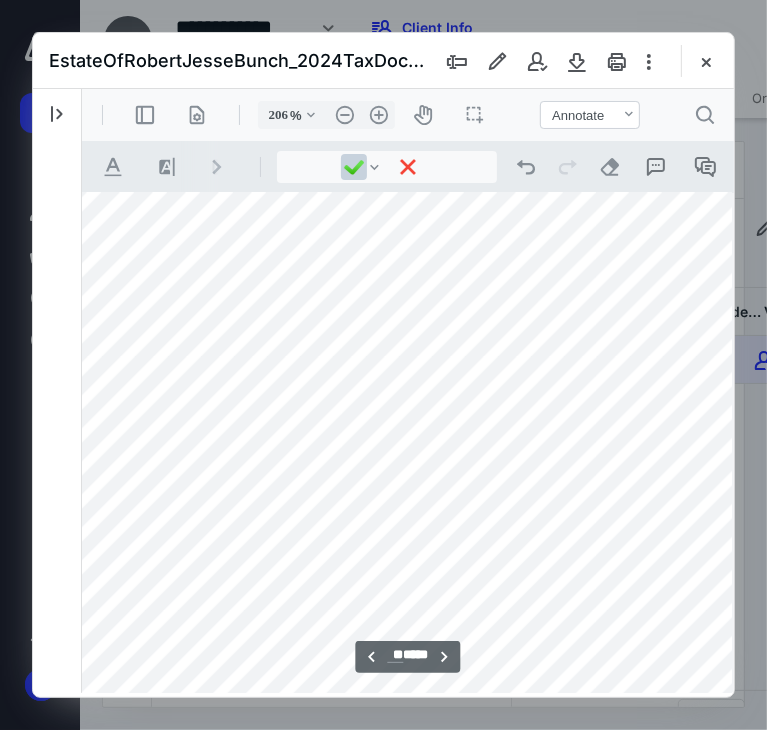 scroll, scrollTop: 48584, scrollLeft: 503, axis: both 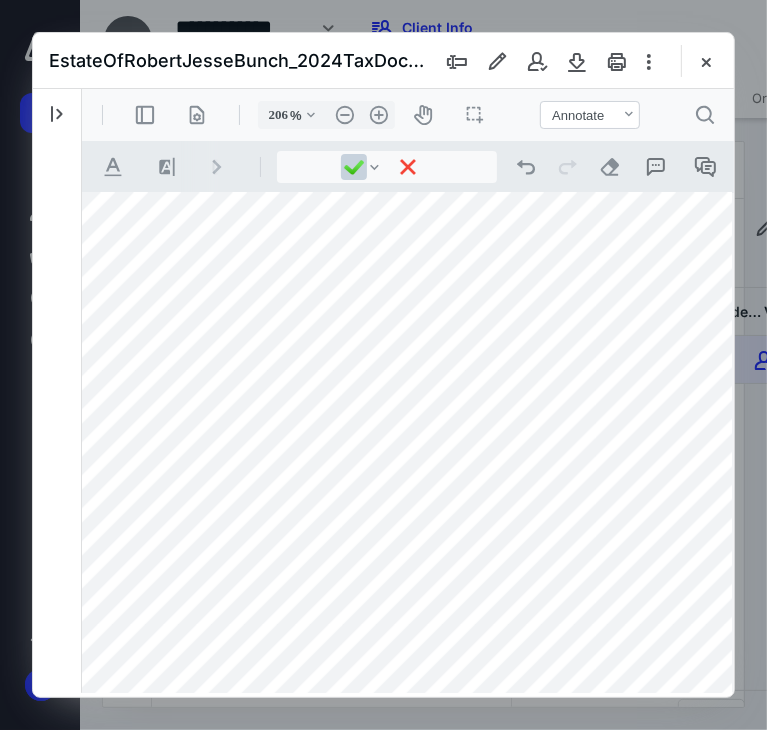 click at bounding box center [402, 526] 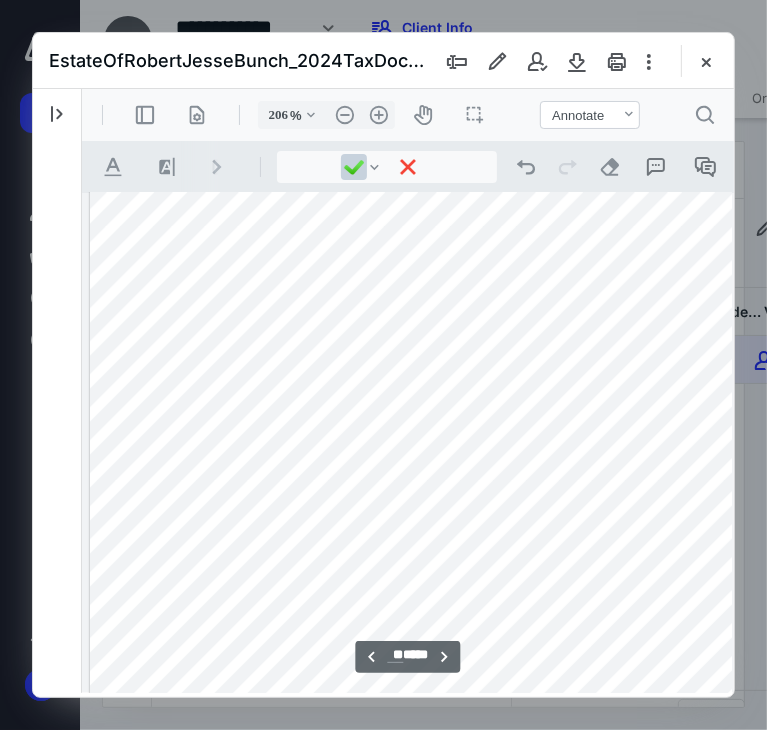 scroll, scrollTop: 49126, scrollLeft: 0, axis: vertical 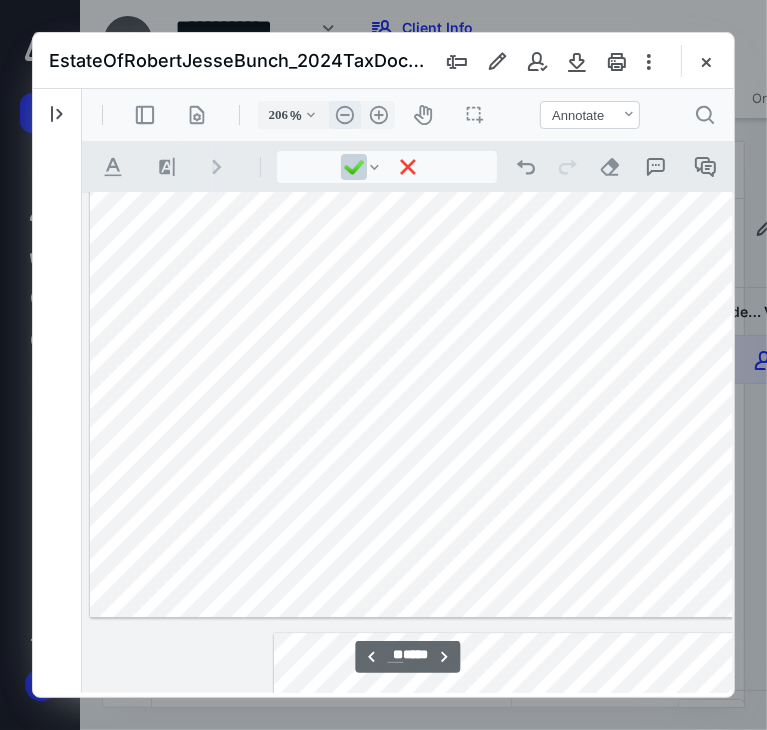 click on ".cls-1{fill:#abb0c4;} icon - header - zoom - out - line" at bounding box center (344, 114) 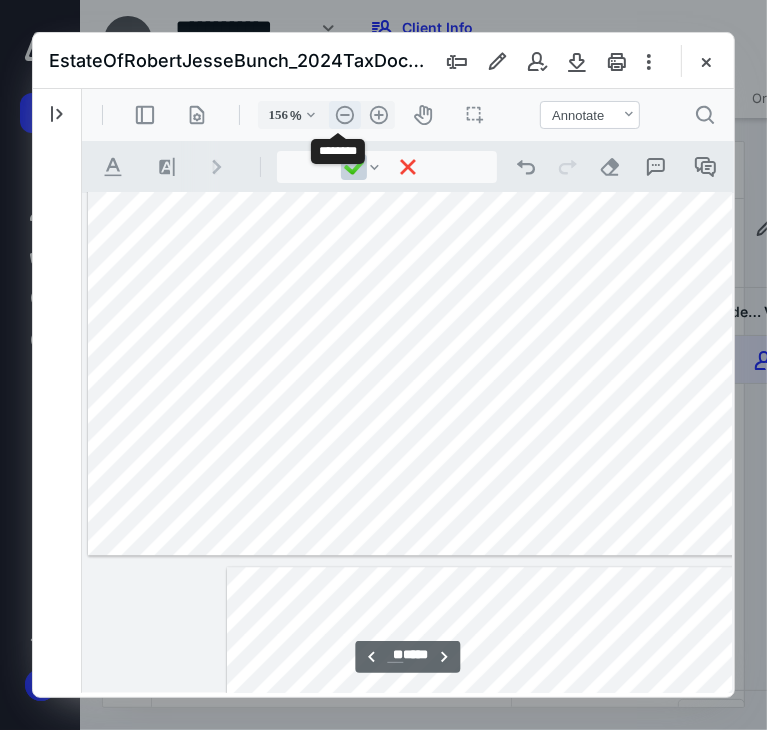 click on ".cls-1{fill:#abb0c4;} icon - header - zoom - out - line" at bounding box center [344, 114] 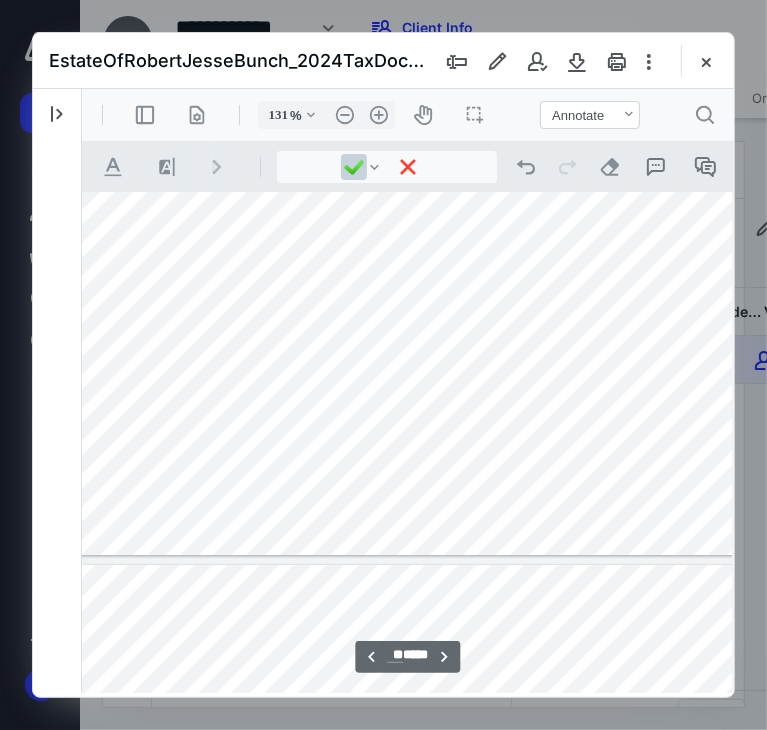 scroll, scrollTop: 41822, scrollLeft: 208, axis: both 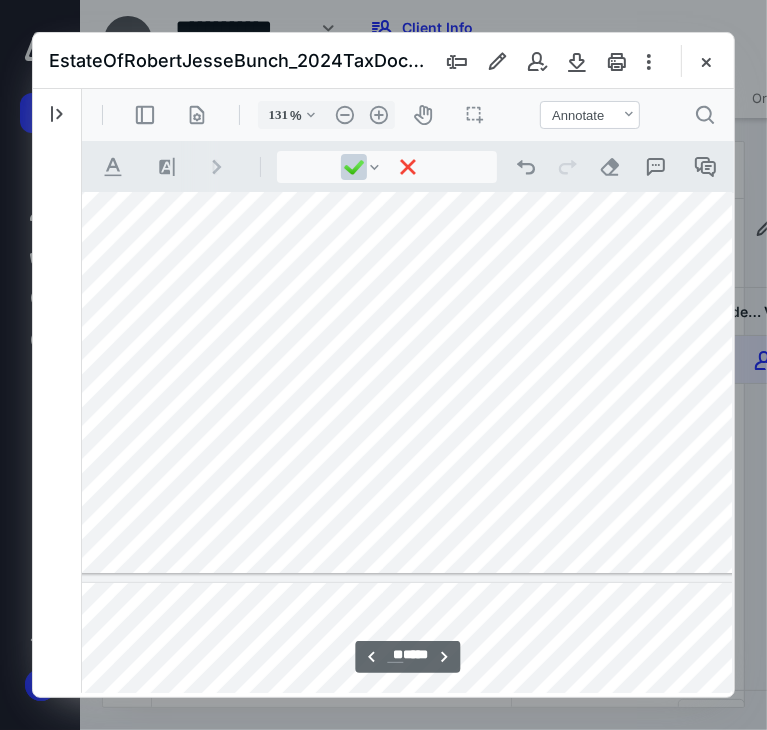 type on "**" 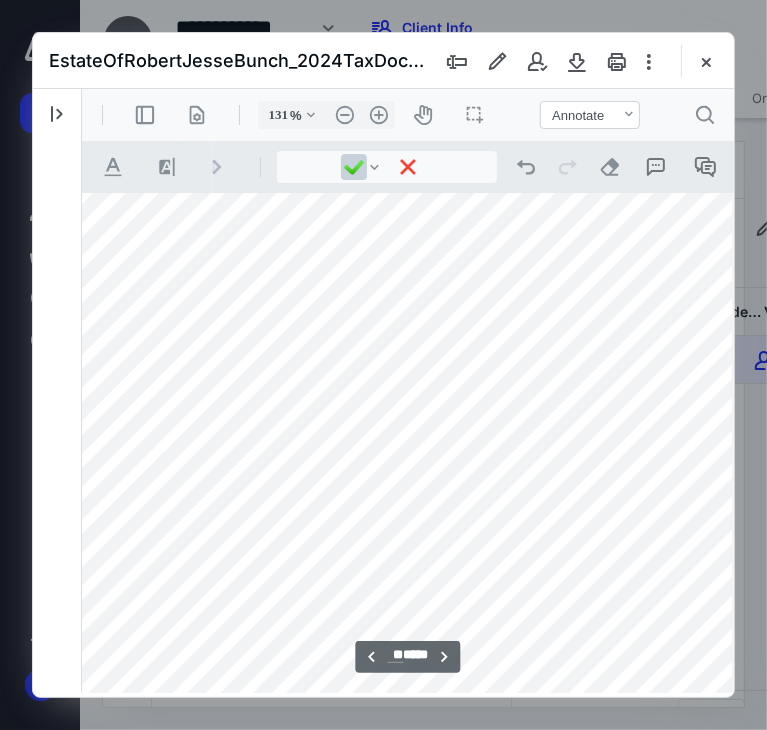 scroll, scrollTop: 42652, scrollLeft: 162, axis: both 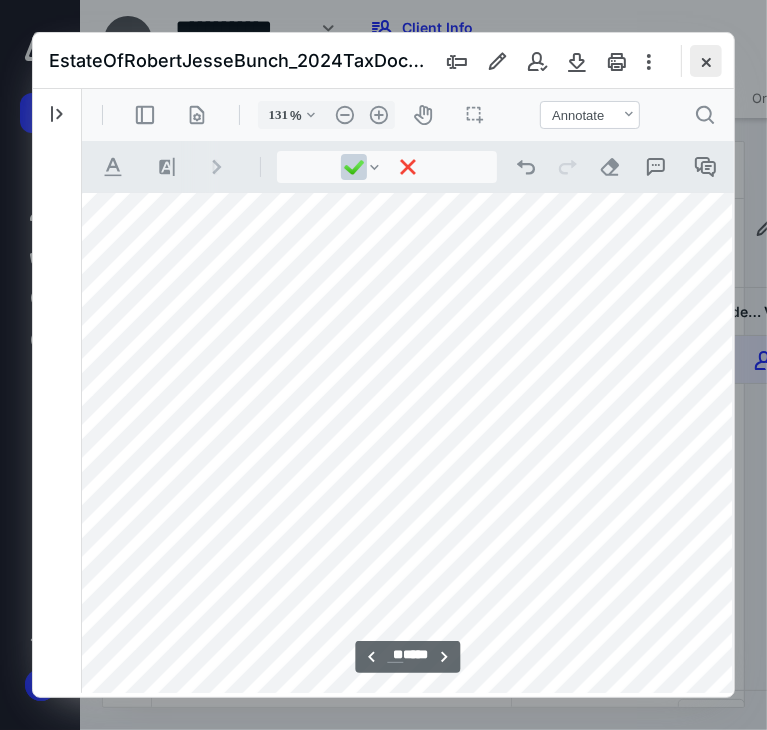click at bounding box center [706, 61] 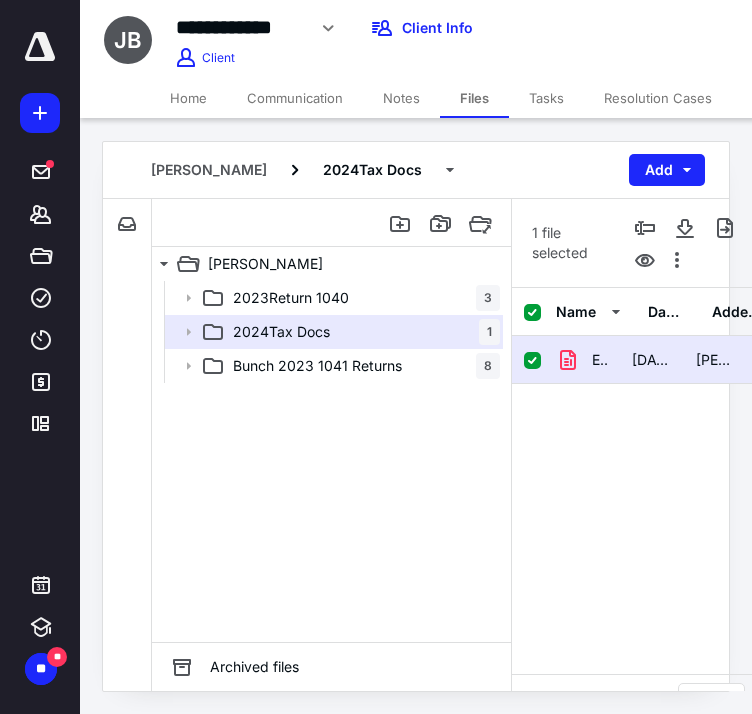 click on "EstateOfRobertJesseBunch_2024TaxDocs_032425.pdf" at bounding box center [600, 360] 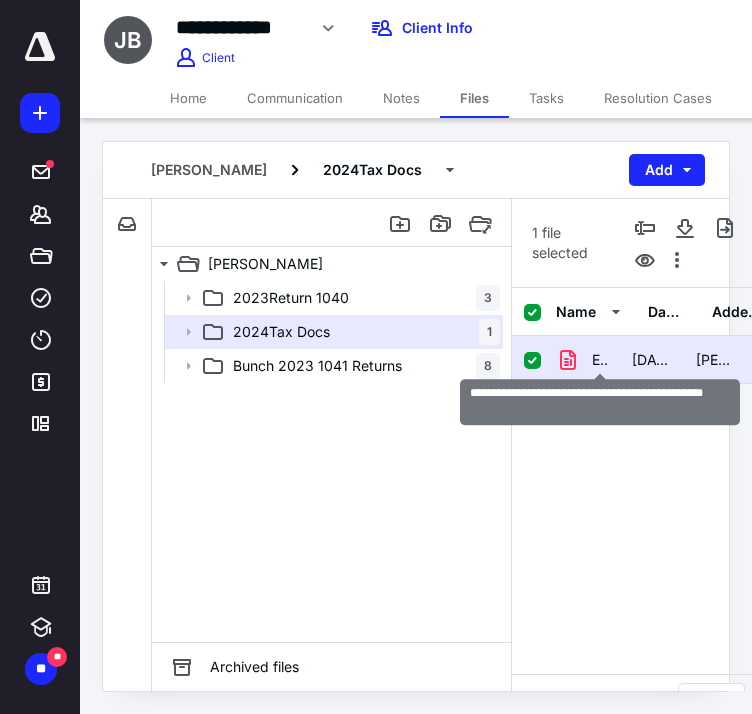 click on "EstateOfRobertJesseBunch_2024TaxDocs_032425.pdf" at bounding box center [600, 360] 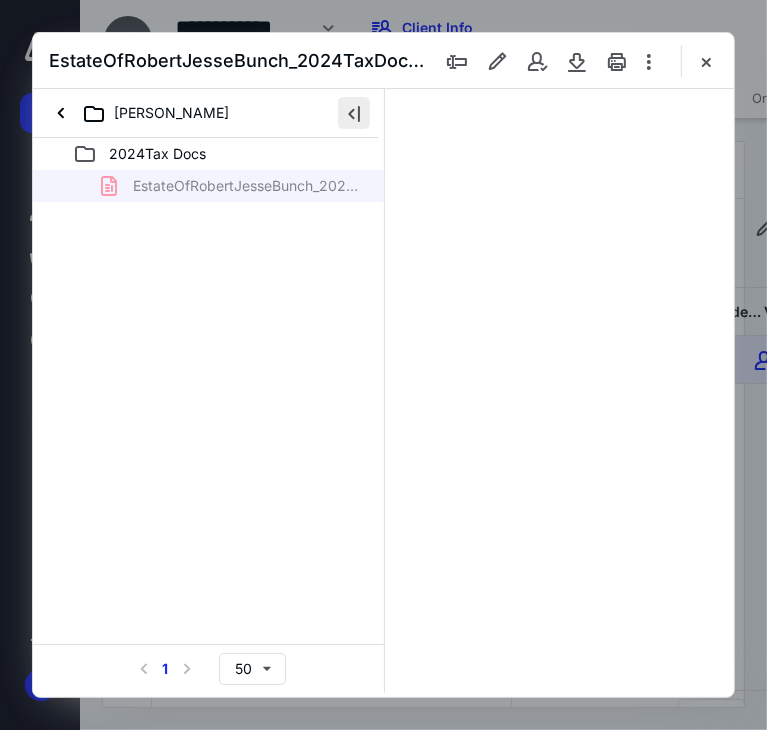 scroll, scrollTop: 0, scrollLeft: 0, axis: both 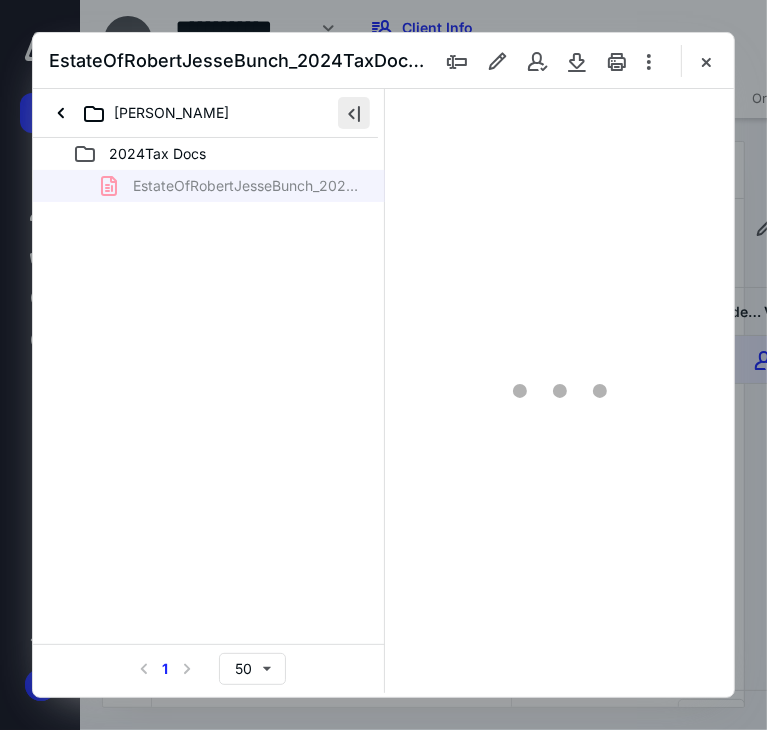 click at bounding box center [354, 113] 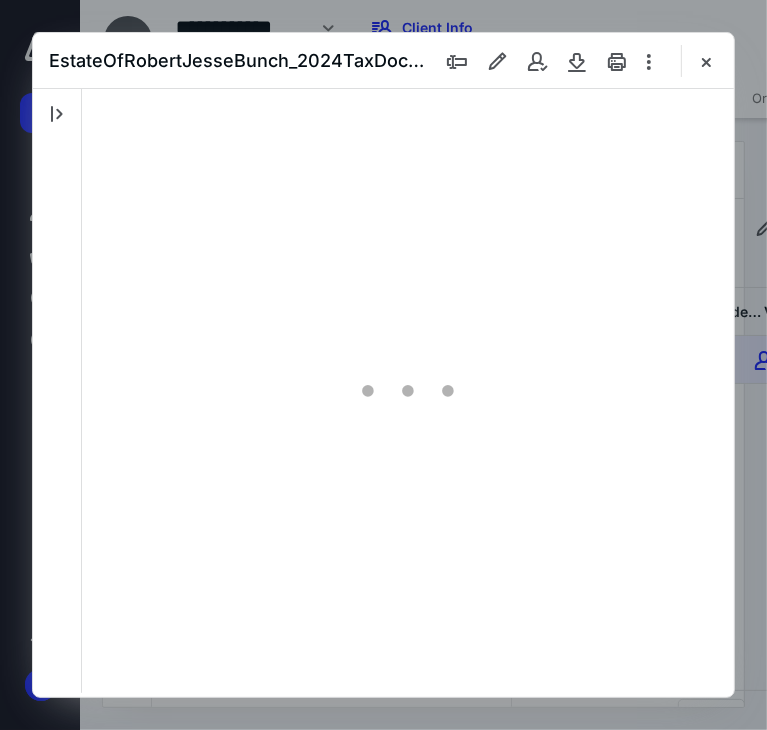 scroll, scrollTop: 107, scrollLeft: 0, axis: vertical 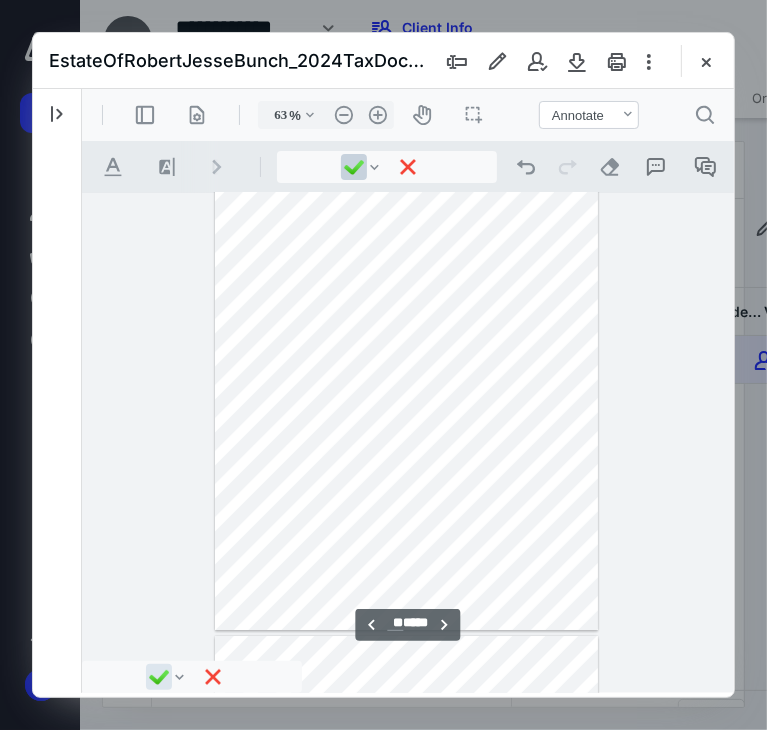 type on "**" 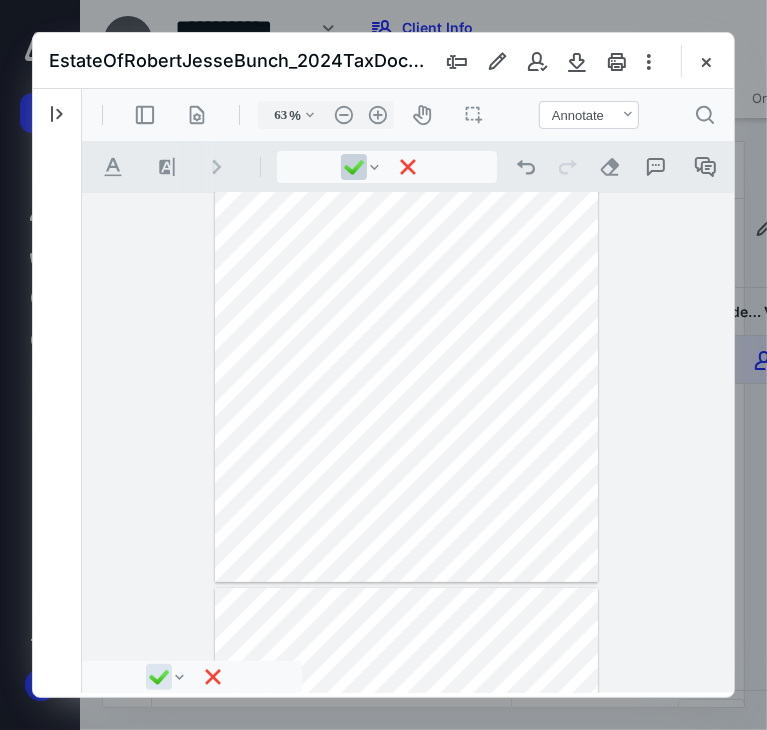 scroll, scrollTop: 19375, scrollLeft: 0, axis: vertical 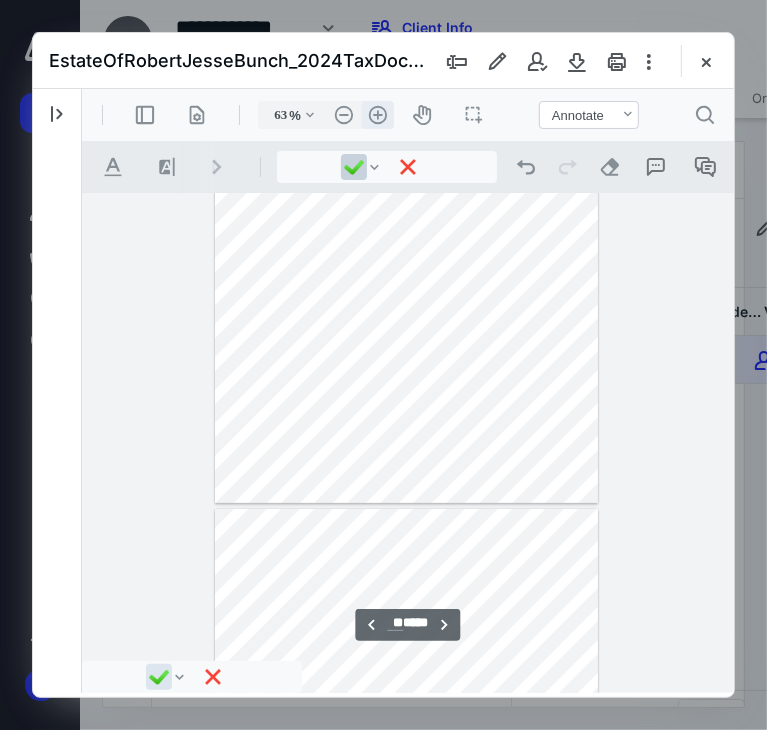 click on ".cls-1{fill:#abb0c4;} icon - header - zoom - in - line" at bounding box center [377, 114] 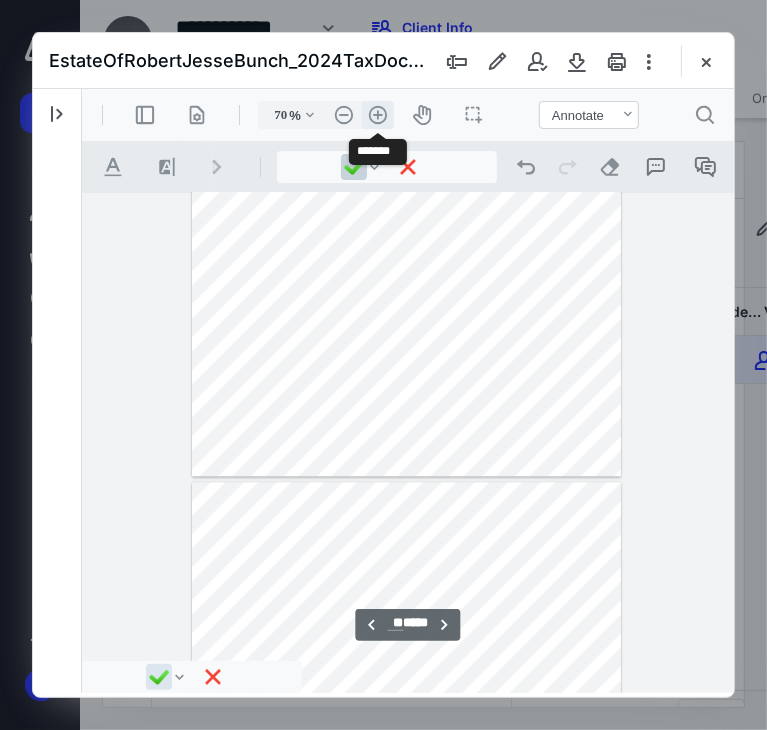 click on ".cls-1{fill:#abb0c4;} icon - header - zoom - in - line" at bounding box center [377, 114] 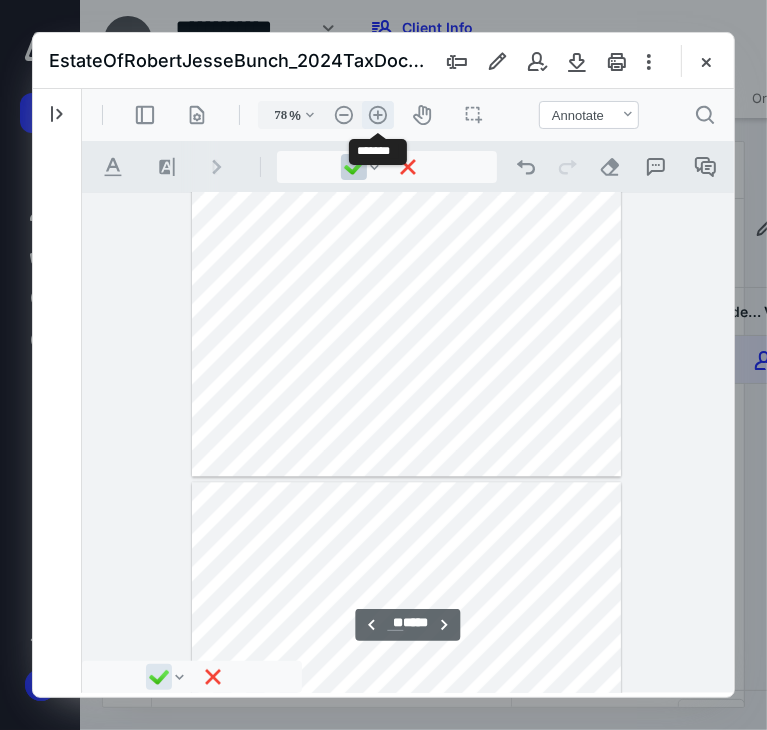 scroll, scrollTop: 24072, scrollLeft: 0, axis: vertical 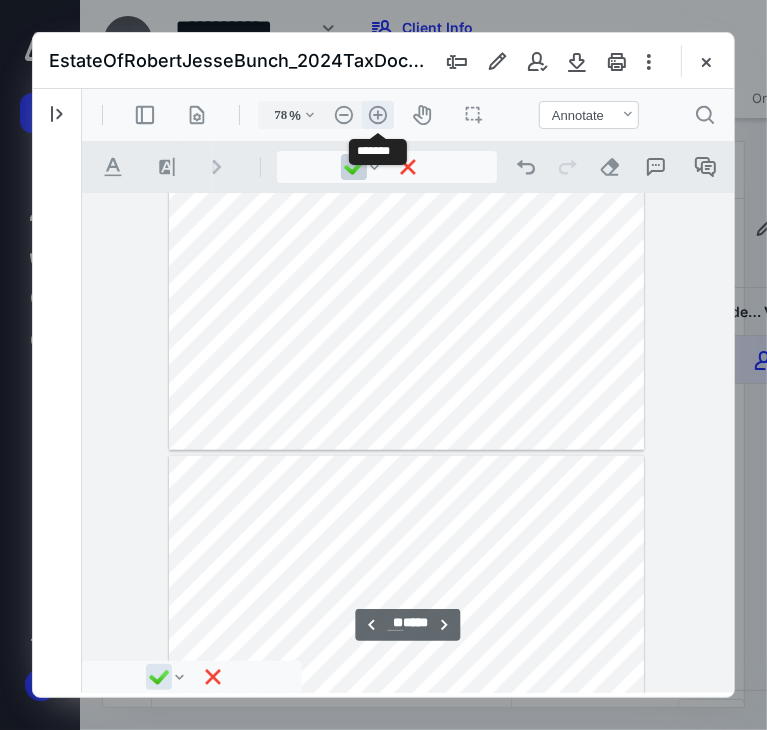 click on ".cls-1{fill:#abb0c4;} icon - header - zoom - in - line" at bounding box center [377, 114] 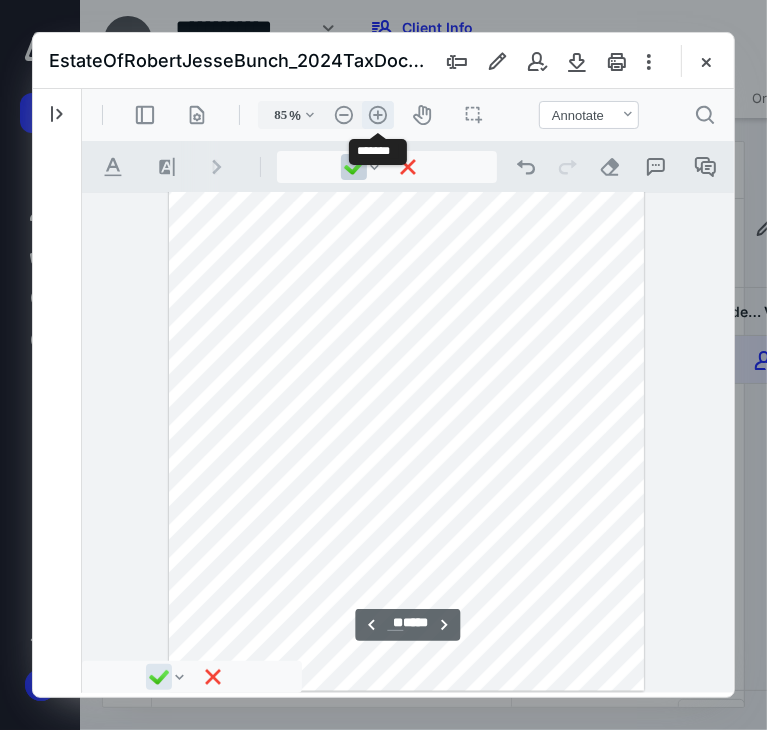 click on ".cls-1{fill:#abb0c4;} icon - header - zoom - in - line" at bounding box center (377, 114) 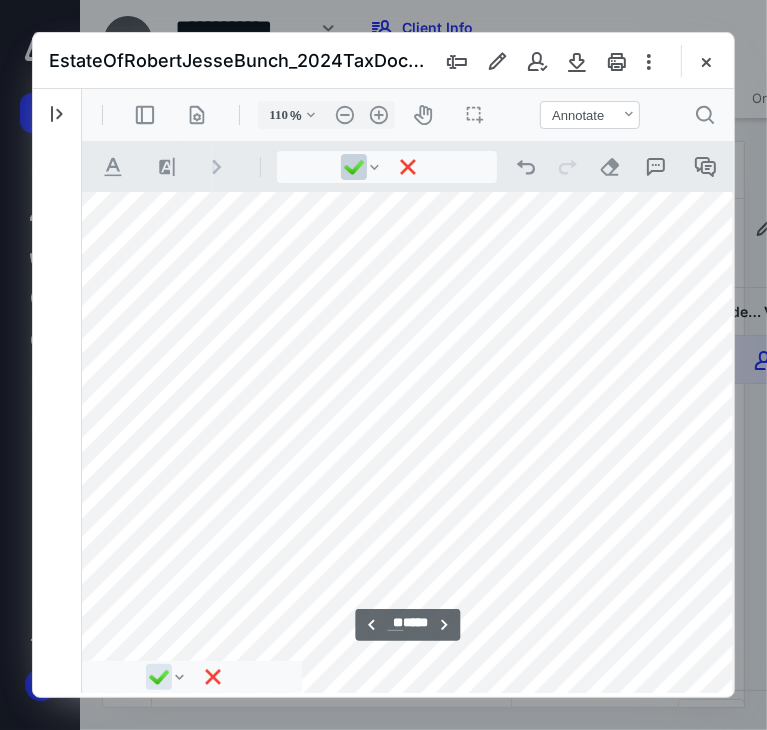 scroll, scrollTop: 33927, scrollLeft: 120, axis: both 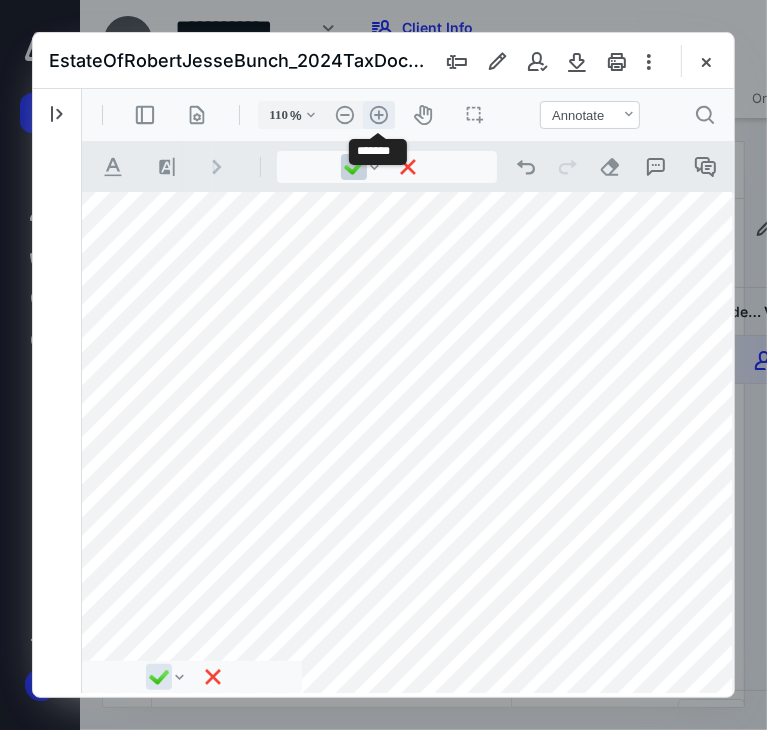 click on ".cls-1{fill:#abb0c4;} icon - header - zoom - in - line" at bounding box center [378, 114] 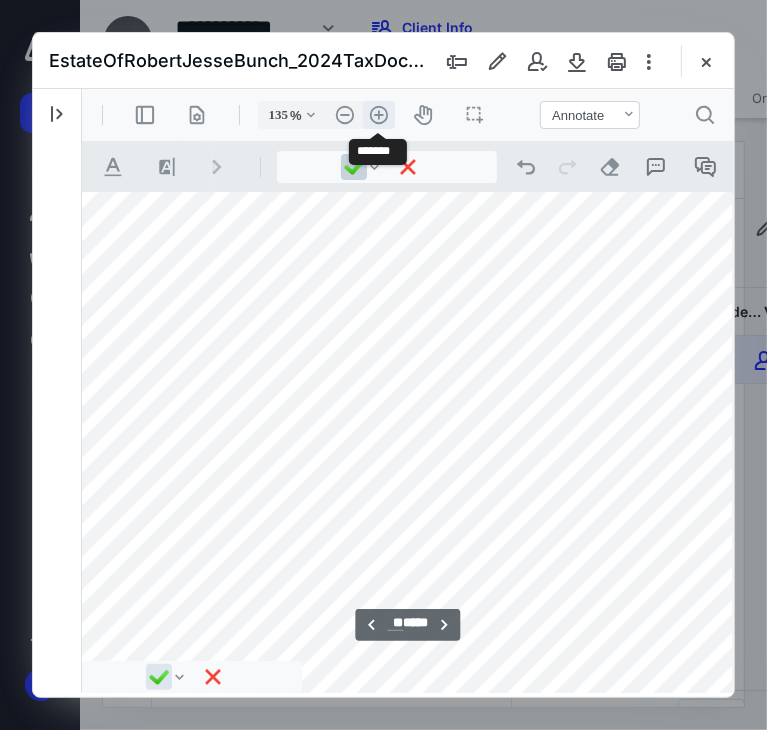 click on ".cls-1{fill:#abb0c4;} icon - header - zoom - in - line" at bounding box center (378, 114) 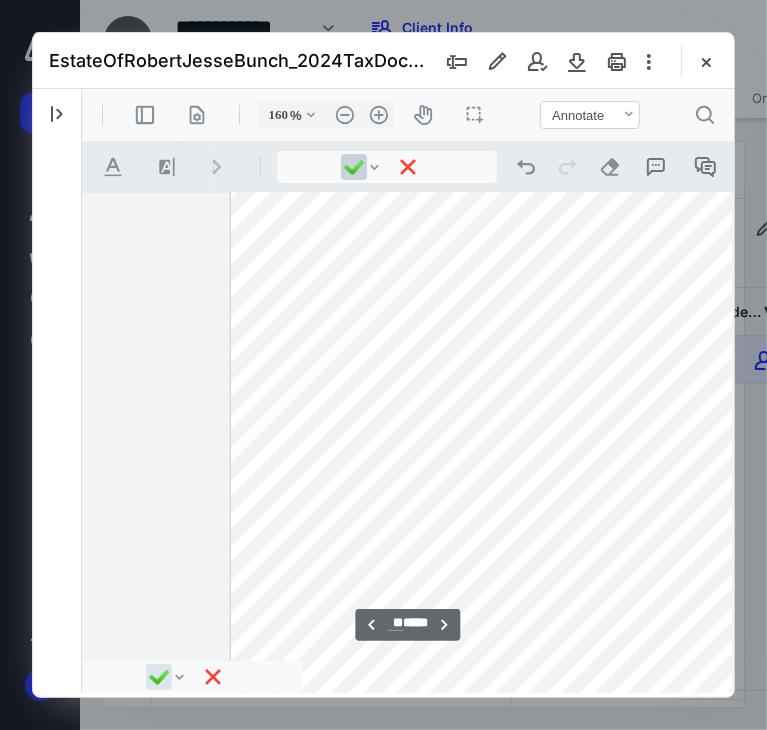 scroll, scrollTop: 49426, scrollLeft: 0, axis: vertical 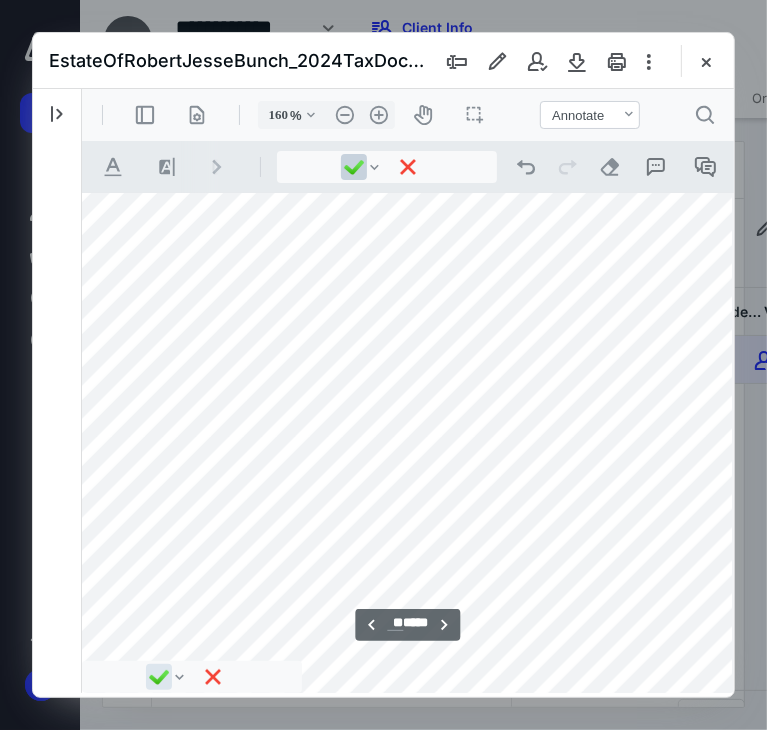 type on "**" 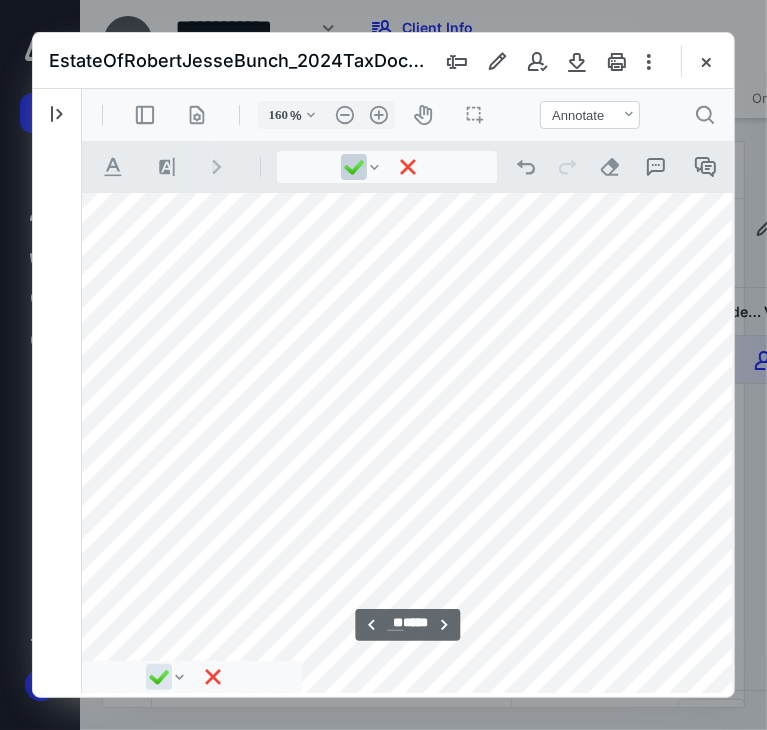 scroll, scrollTop: 51881, scrollLeft: 446, axis: both 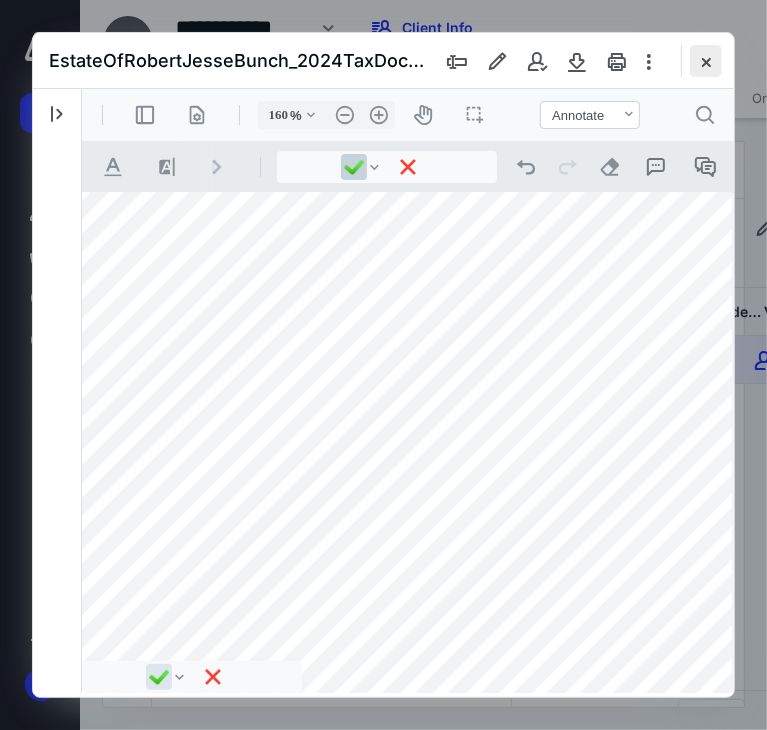 click at bounding box center [706, 61] 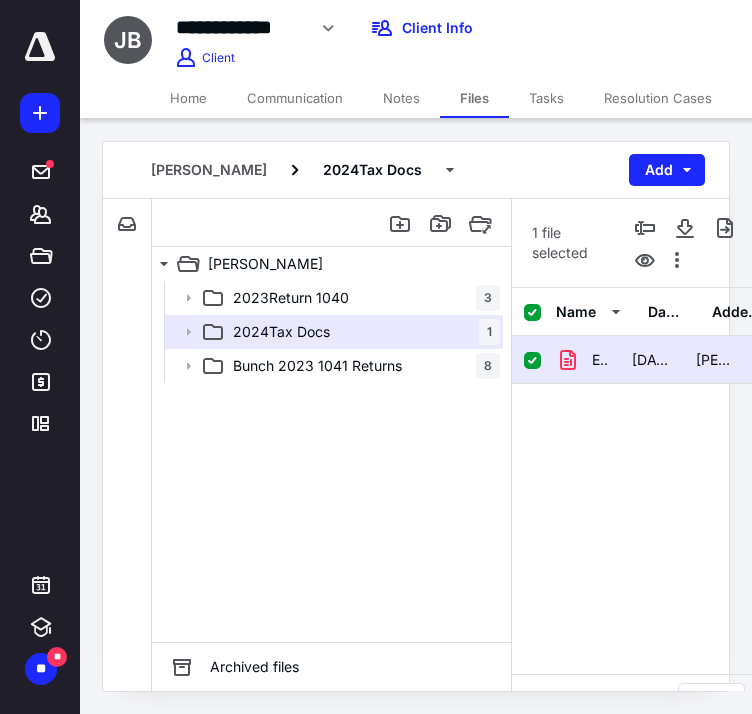 click on "EstateOfRobertJesseBunch_2024TaxDocs_032425.pdf" at bounding box center [600, 360] 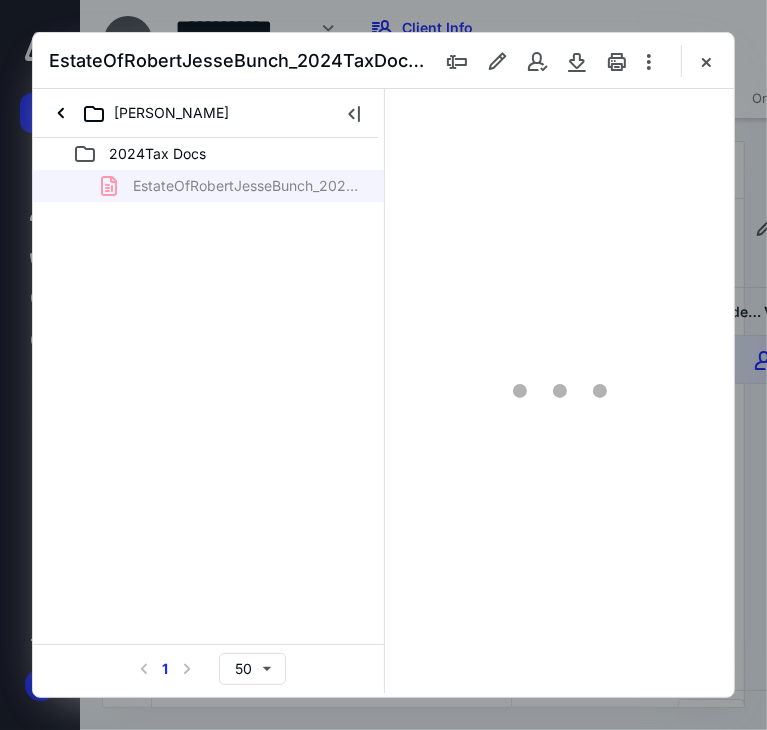 scroll, scrollTop: 0, scrollLeft: 0, axis: both 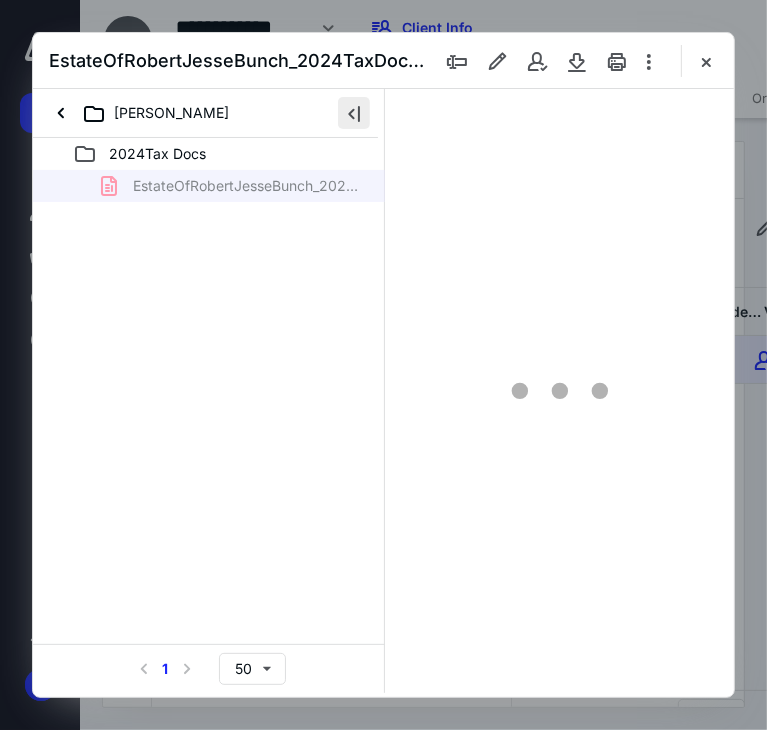 click at bounding box center [354, 113] 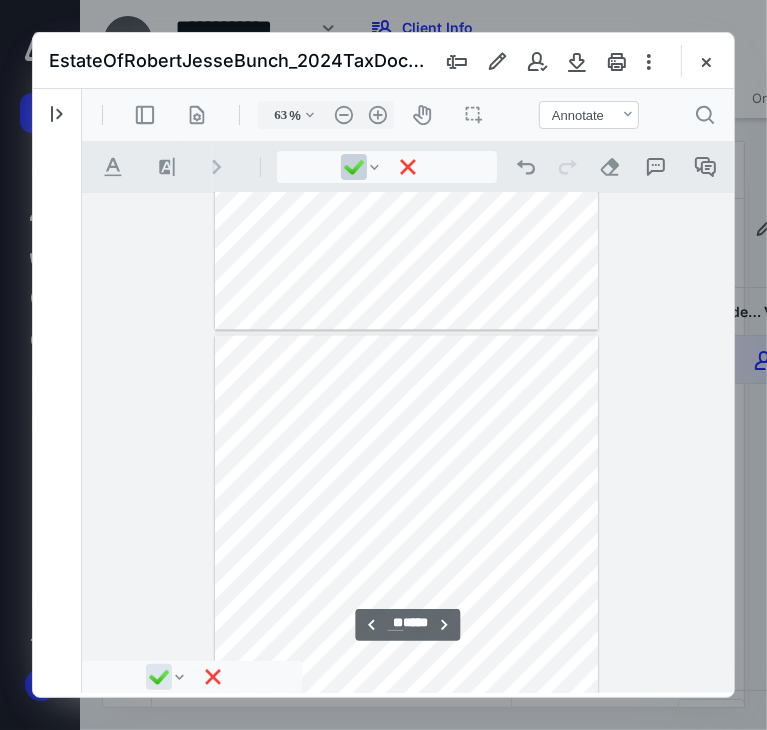 scroll, scrollTop: 13541, scrollLeft: 0, axis: vertical 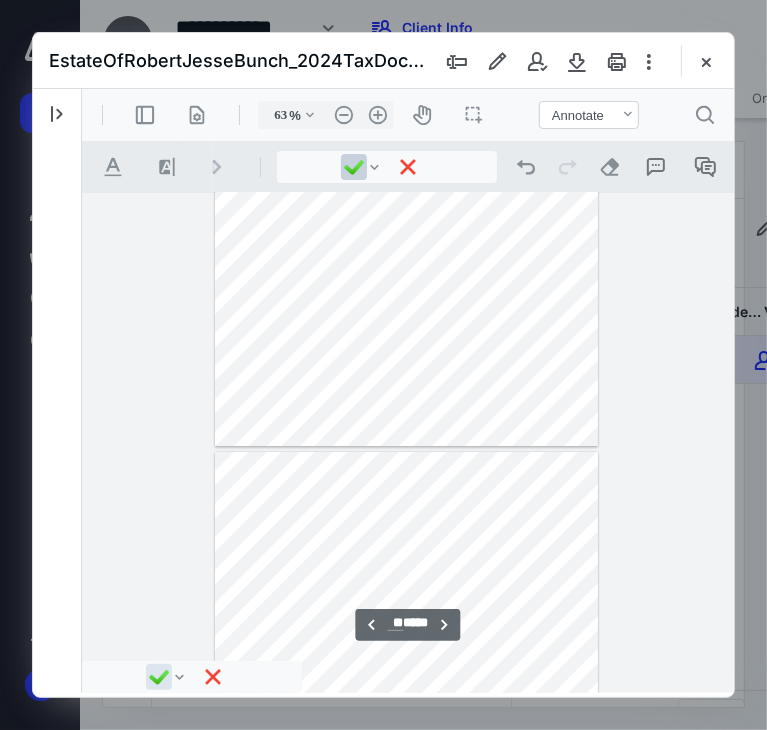 type on "**" 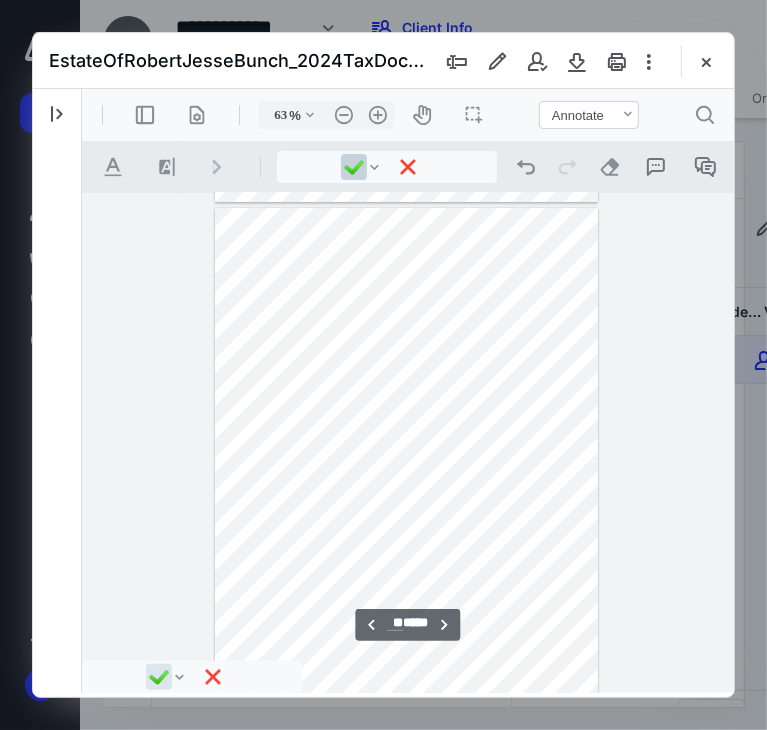 scroll, scrollTop: 19176, scrollLeft: 0, axis: vertical 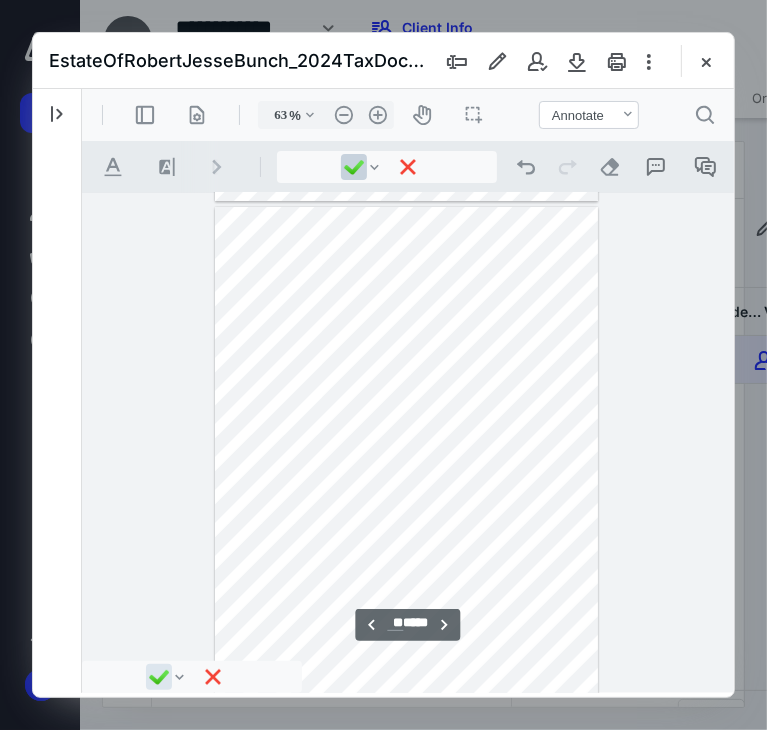 click at bounding box center [406, 453] 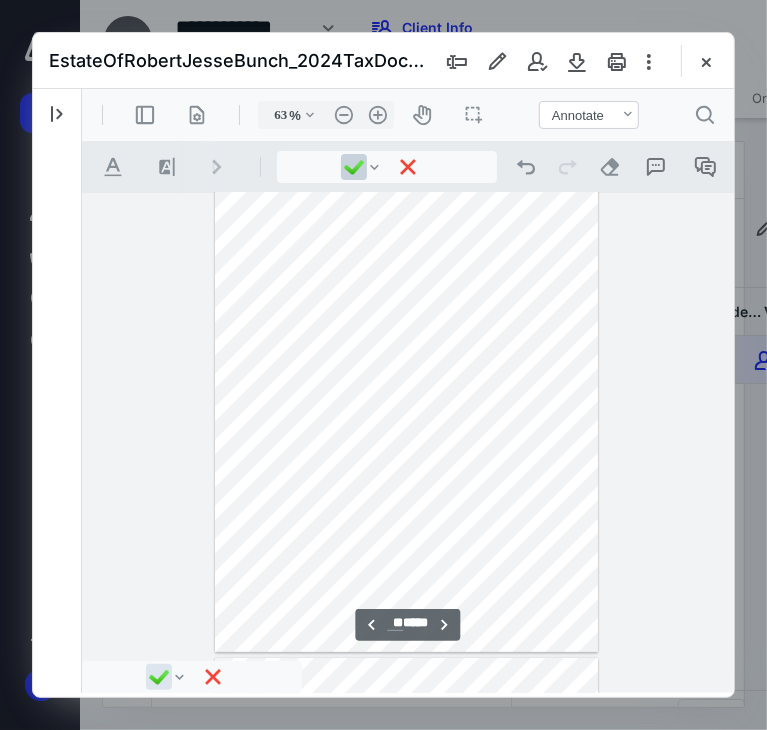 scroll, scrollTop: 19227, scrollLeft: 0, axis: vertical 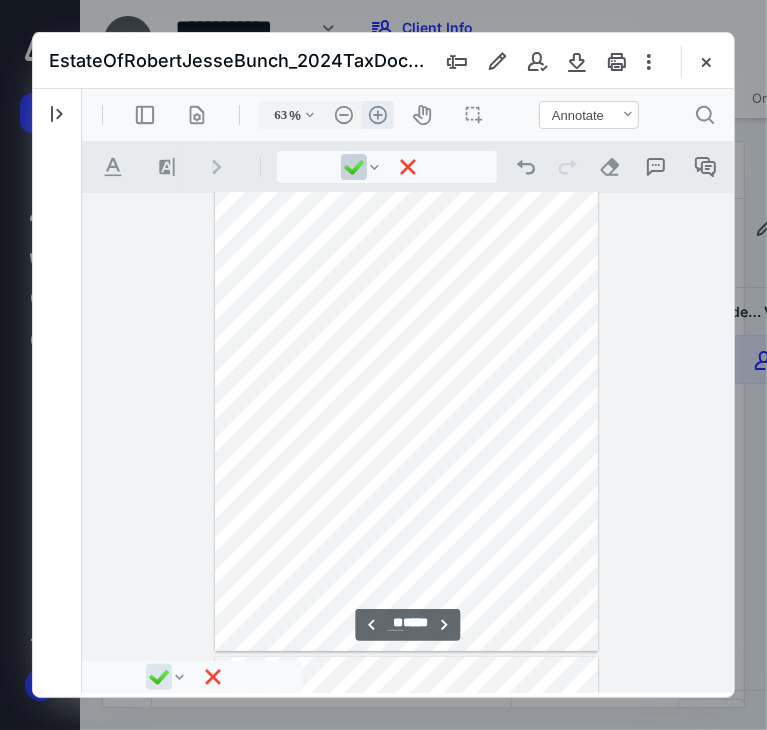 click on ".cls-1{fill:#abb0c4;} icon - header - zoom - in - line" at bounding box center [377, 114] 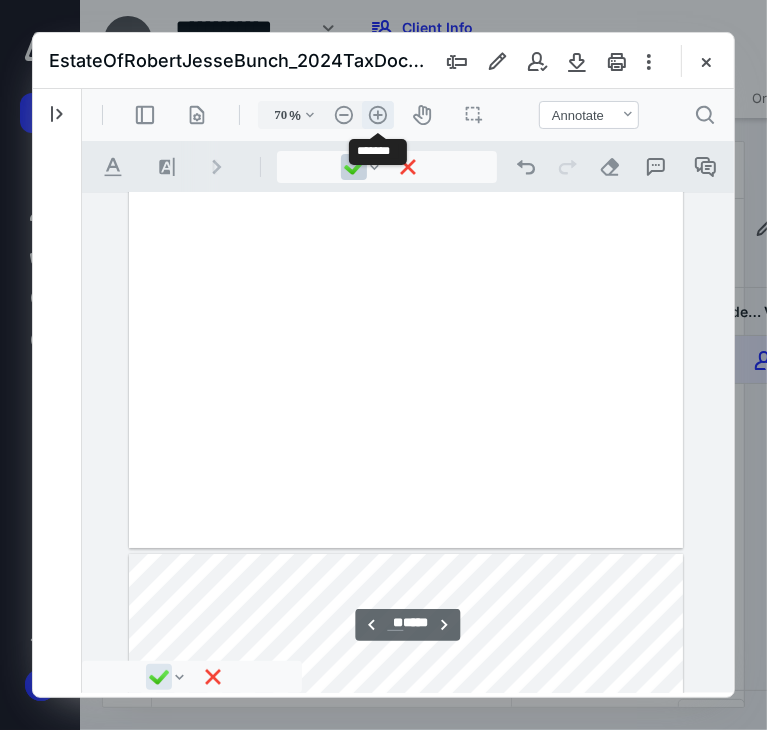 scroll, scrollTop: 23889, scrollLeft: 0, axis: vertical 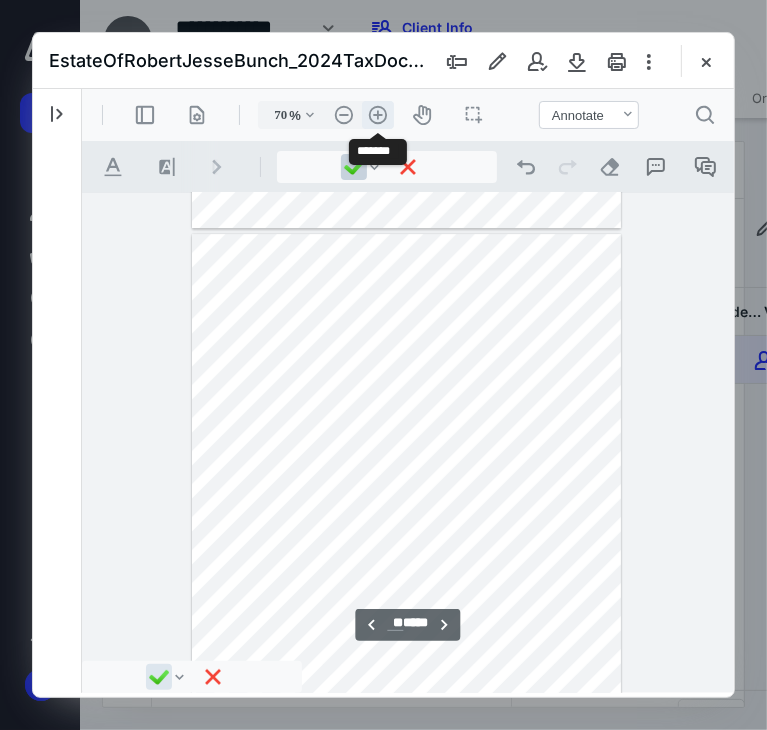 click on ".cls-1{fill:#abb0c4;} icon - header - zoom - in - line" at bounding box center (377, 114) 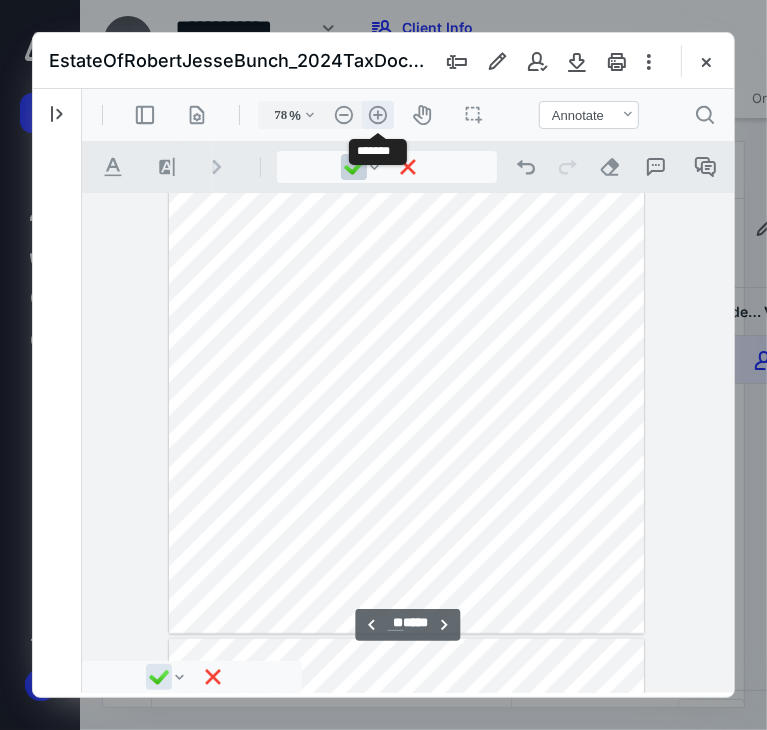 click on ".cls-1{fill:#abb0c4;} icon - header - zoom - in - line" at bounding box center (377, 114) 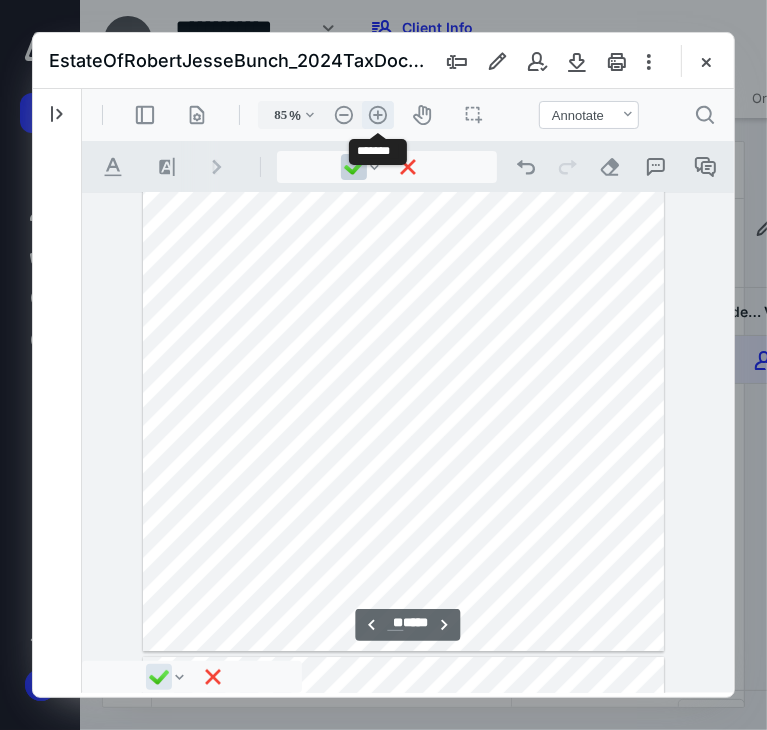 click on ".cls-1{fill:#abb0c4;} icon - header - zoom - in - line" at bounding box center (377, 114) 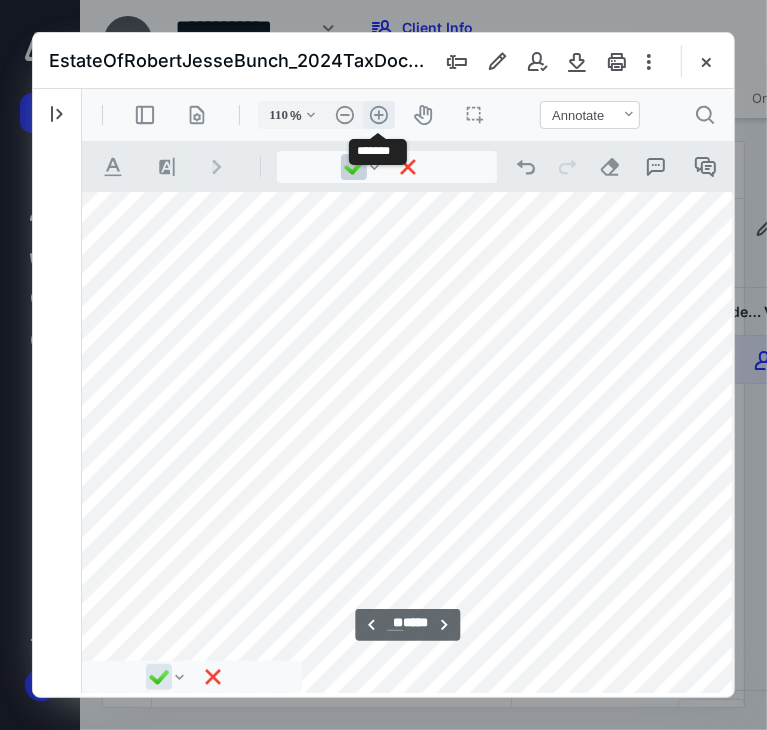 click on ".cls-1{fill:#abb0c4;} icon - header - zoom - in - line" at bounding box center [378, 114] 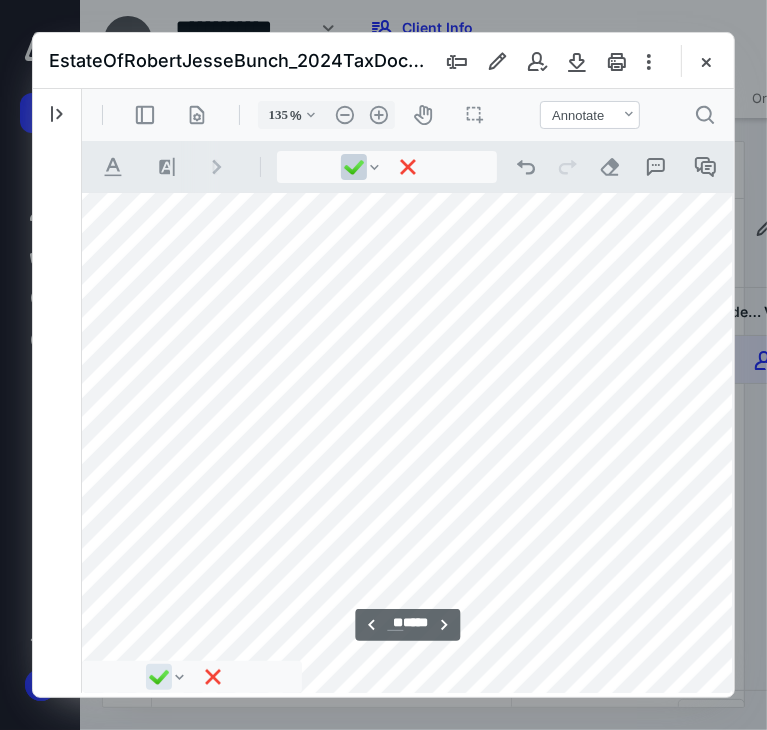 scroll, scrollTop: 42562, scrollLeft: 229, axis: both 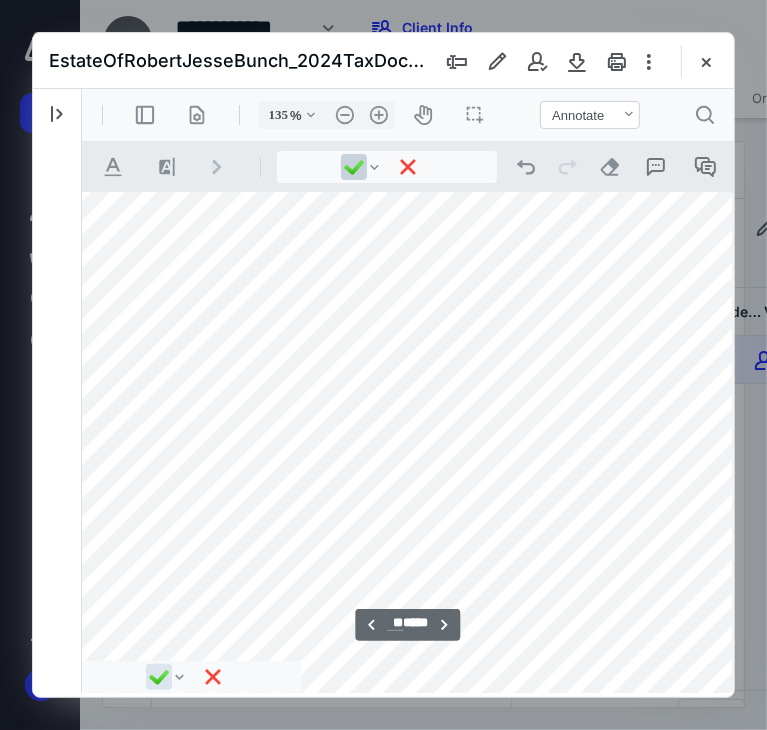type on "**" 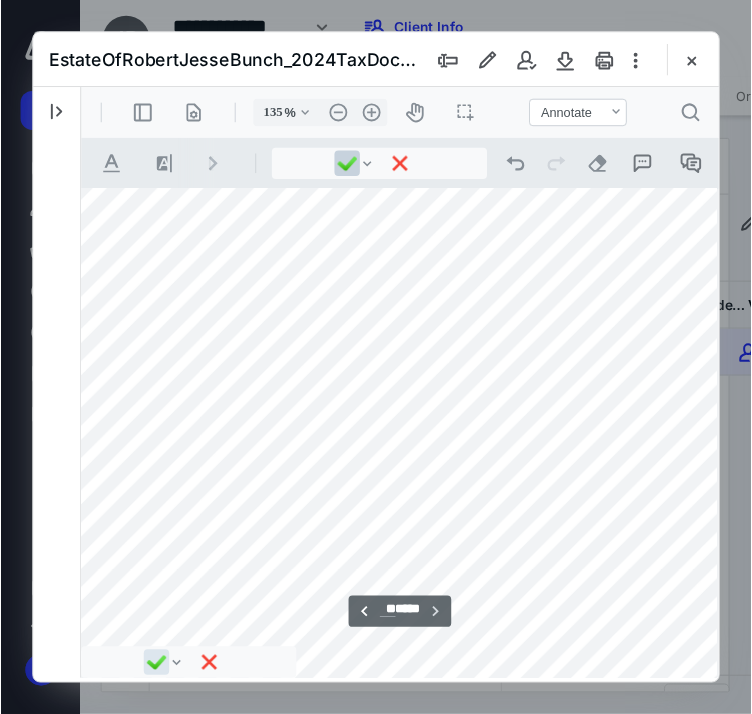 scroll, scrollTop: 46227, scrollLeft: 133, axis: both 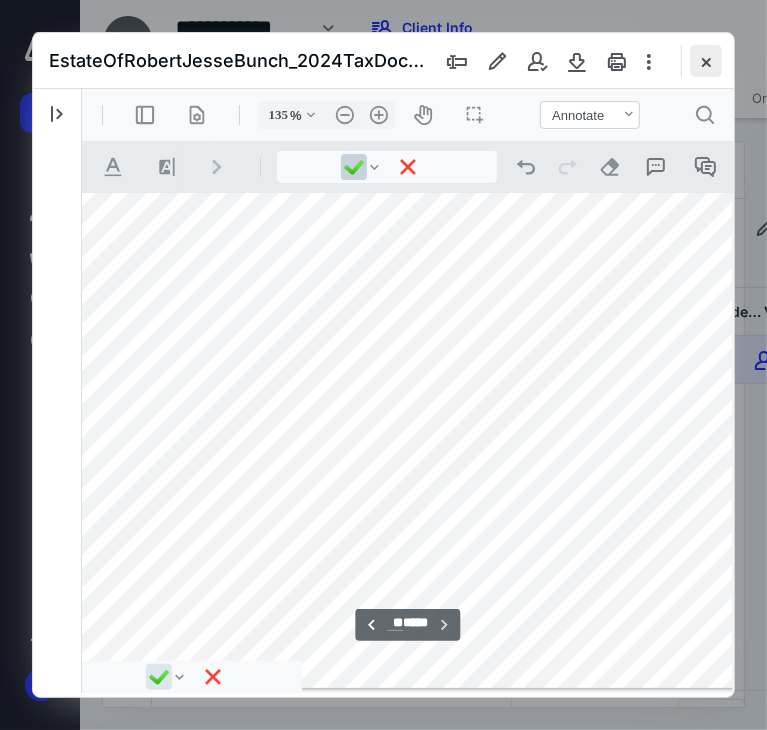 click at bounding box center (706, 61) 